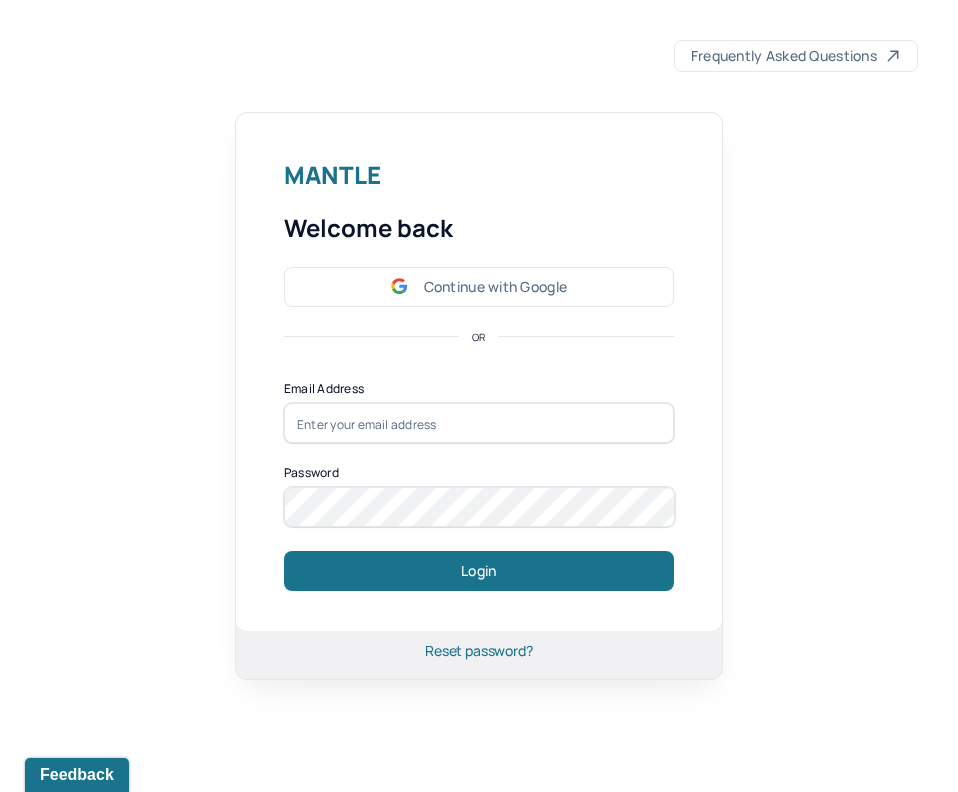 scroll, scrollTop: 0, scrollLeft: 0, axis: both 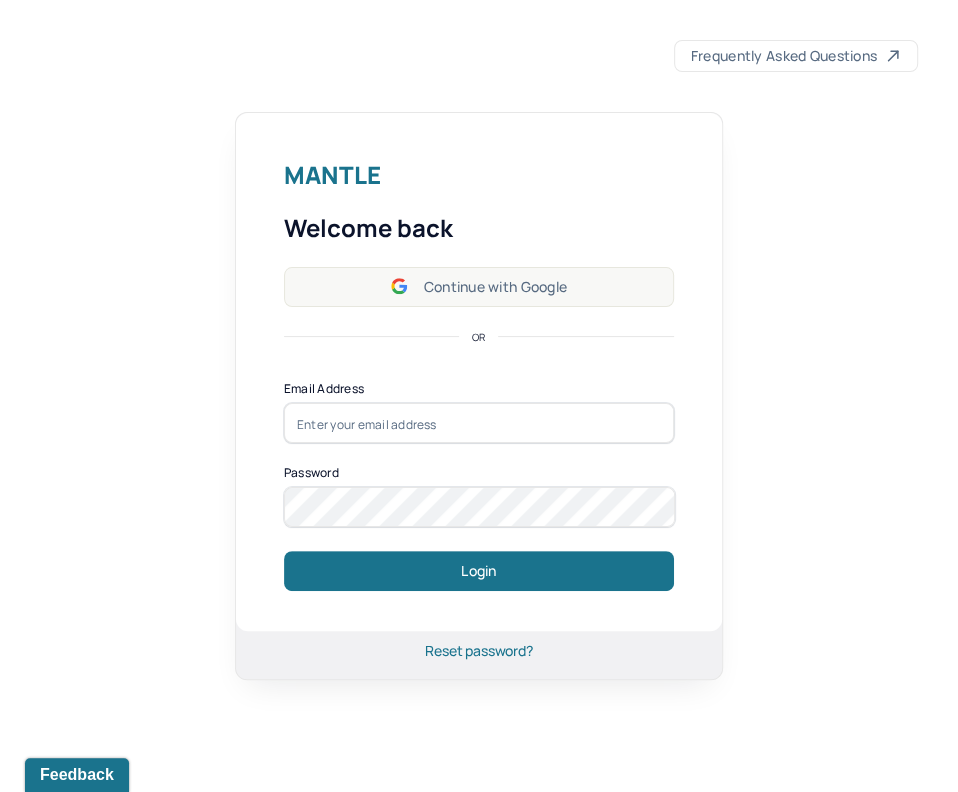 click on "Continue with Google" at bounding box center (479, 287) 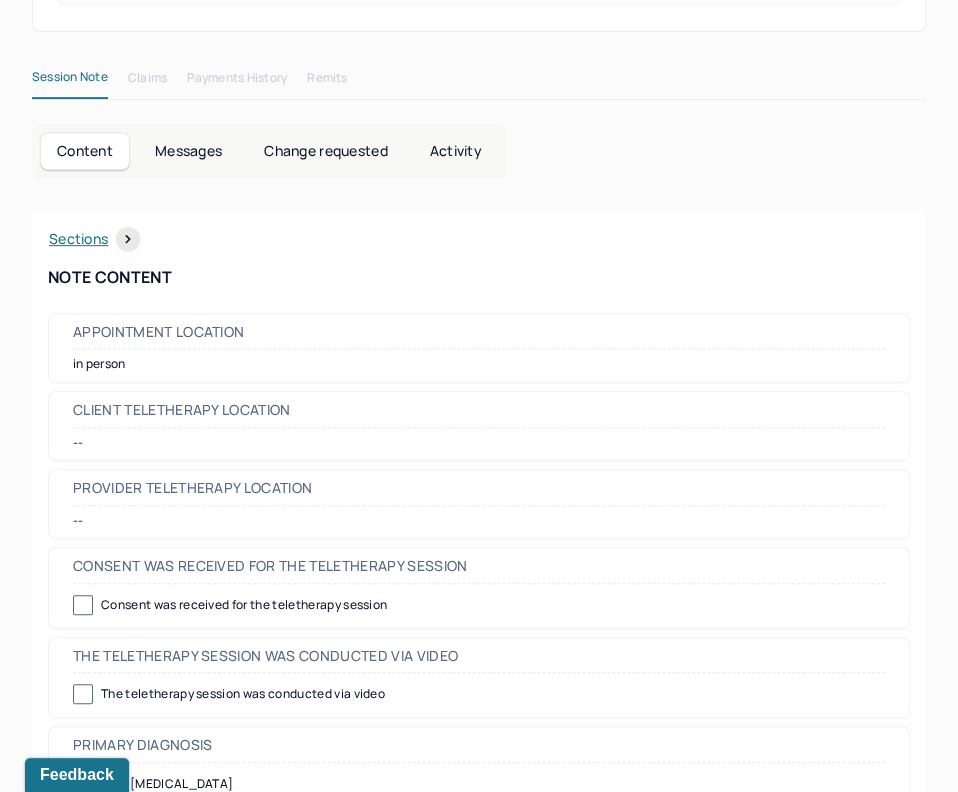 scroll, scrollTop: 0, scrollLeft: 0, axis: both 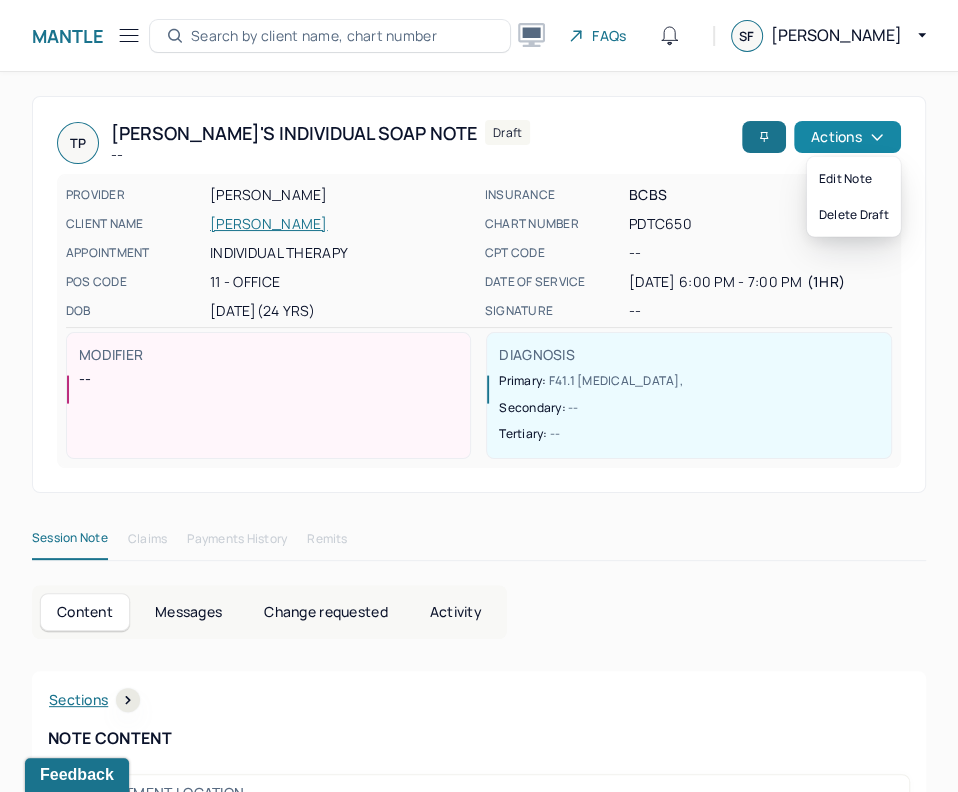 click on "Actions" at bounding box center (847, 137) 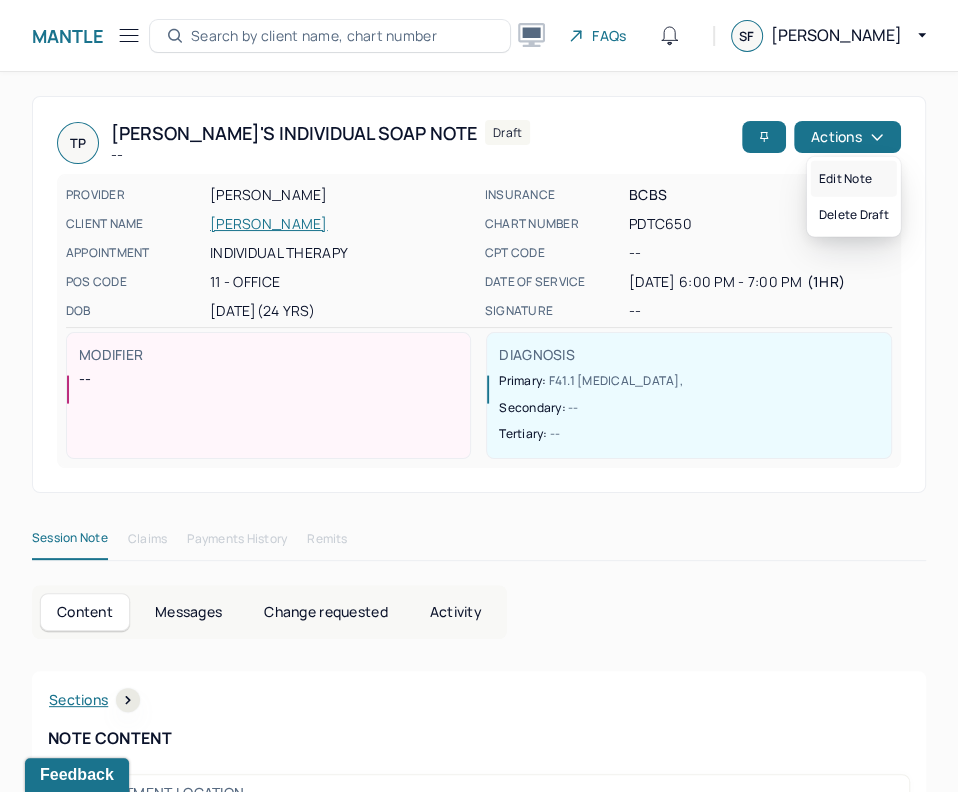 click on "Edit note" at bounding box center (854, 179) 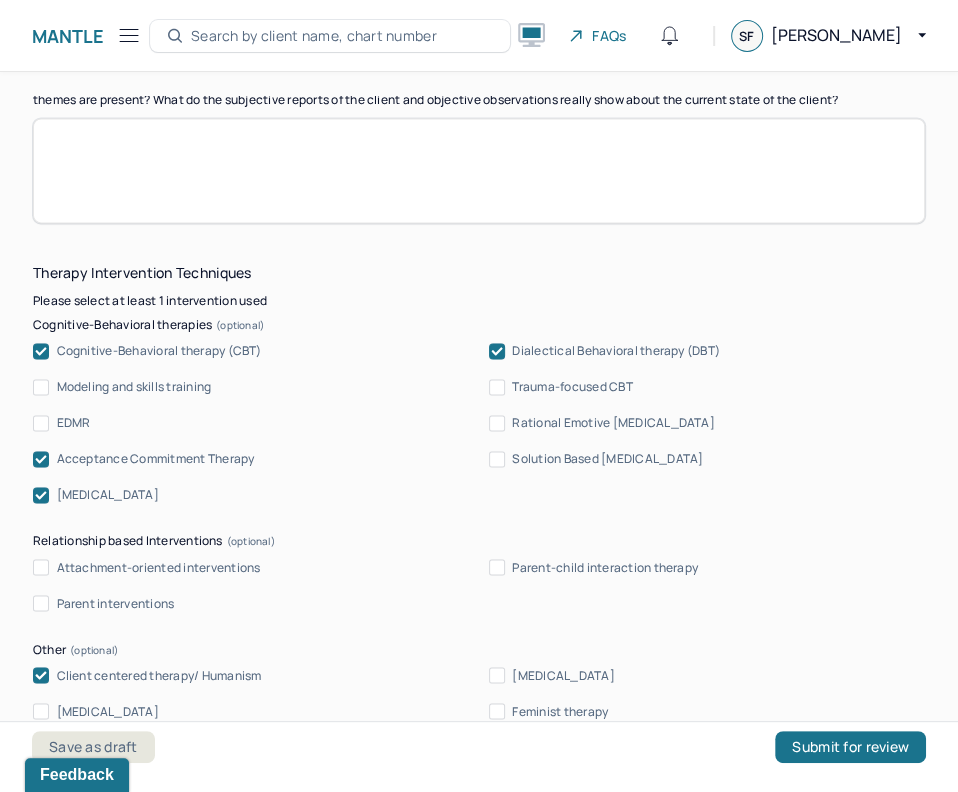 scroll, scrollTop: 1351, scrollLeft: 0, axis: vertical 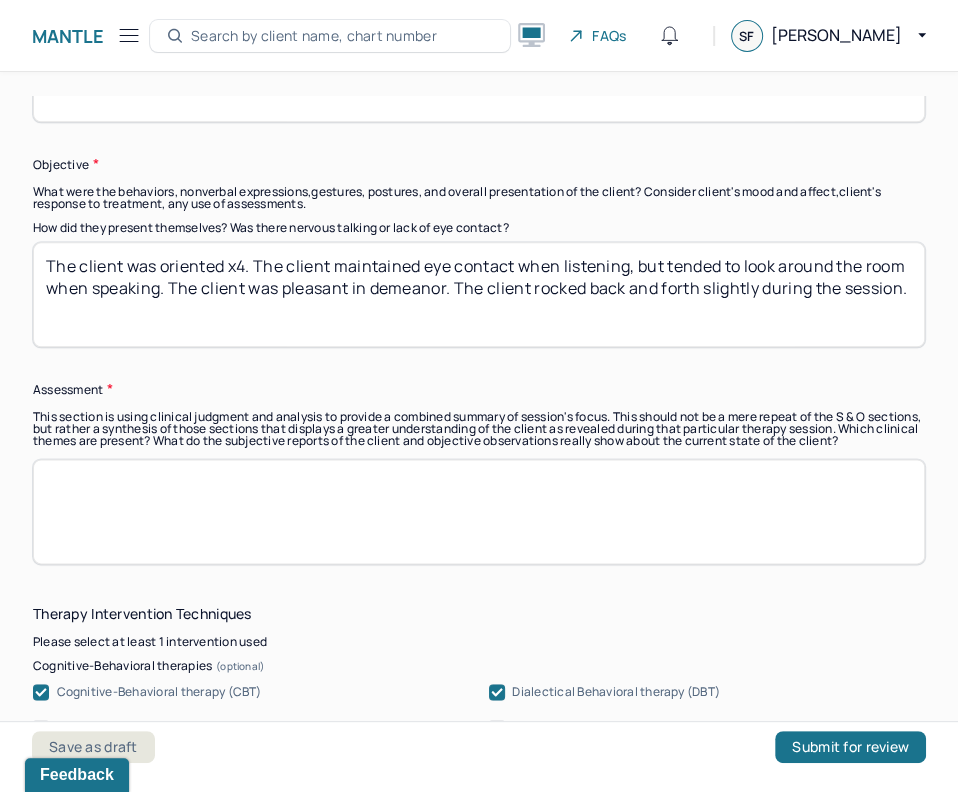 click at bounding box center [479, 511] 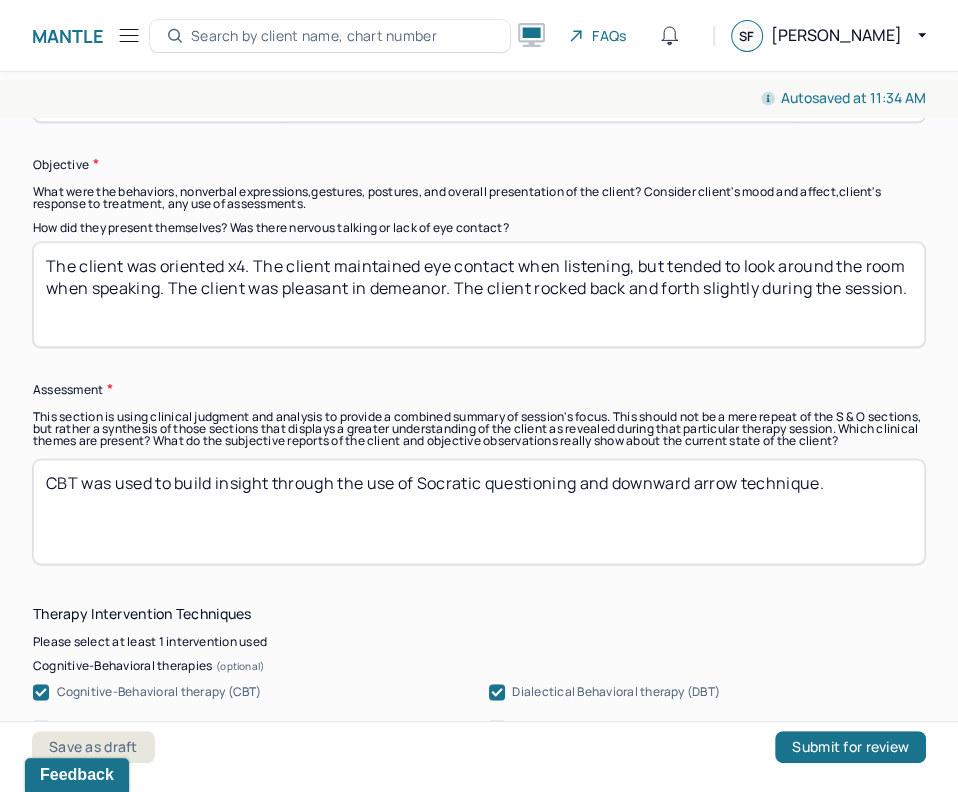 click on "CBT was used to build insight through the use of Socratic questioning and downward arrow technique." at bounding box center [479, 511] 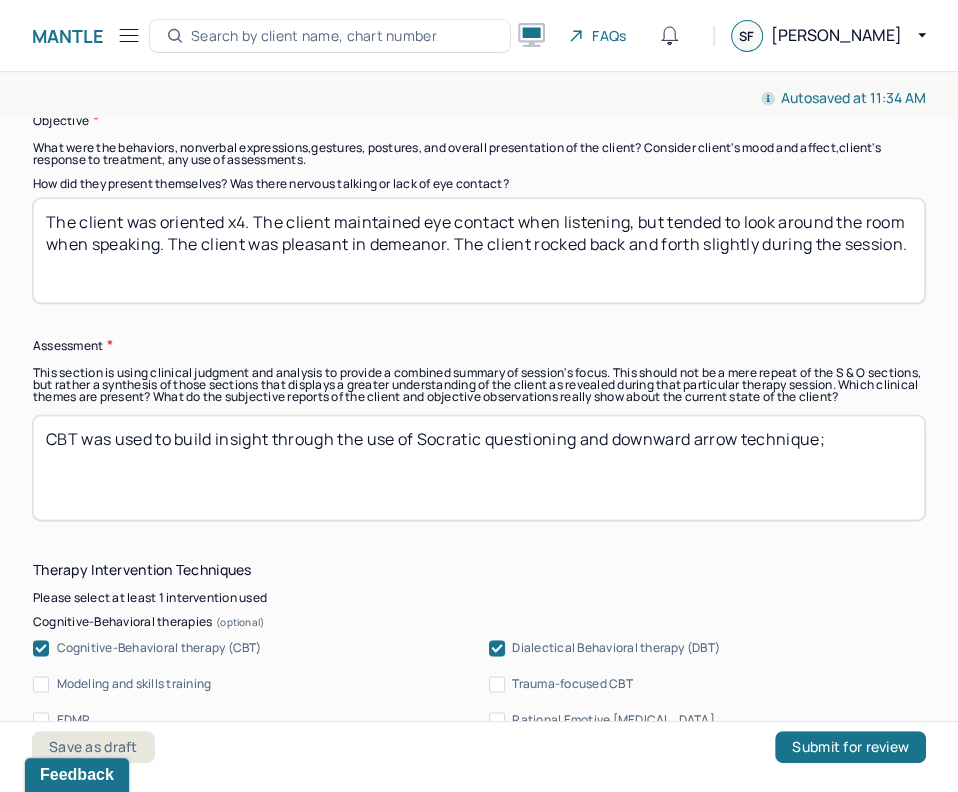 paste on "CBT was used to build coping mechanisms through cognitive reframing to consider alternate perspectives and enhance cognitive flexibility." 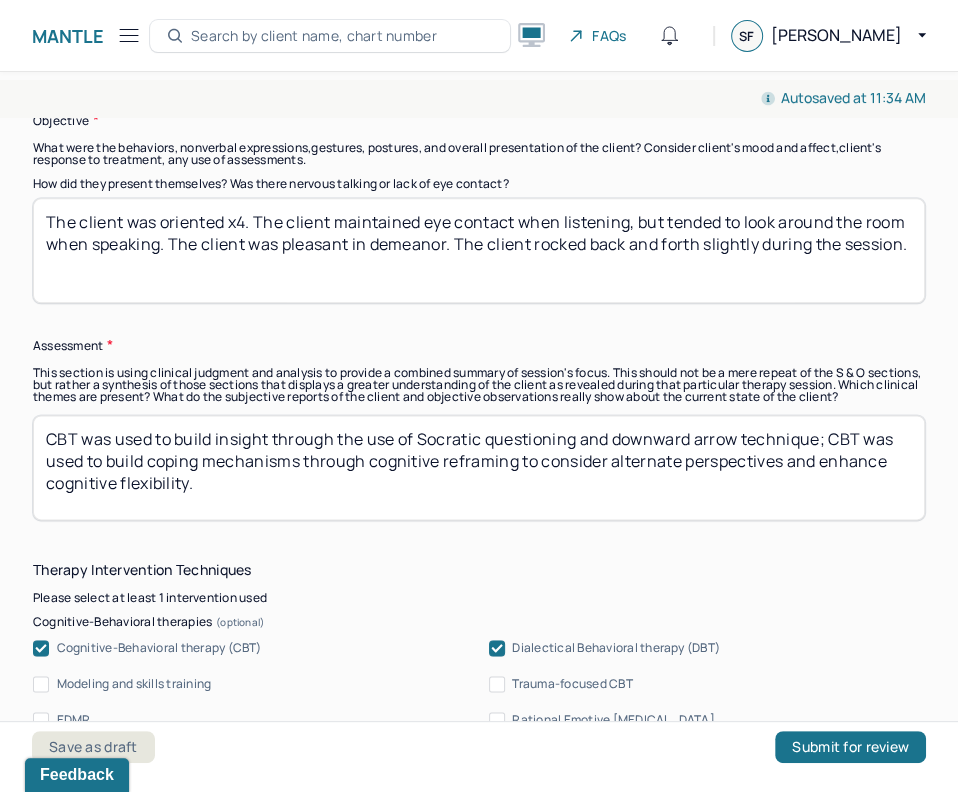 click on "CBT was used to build insight through the use of Socratic questioning and downward arrow technique." at bounding box center (479, 467) 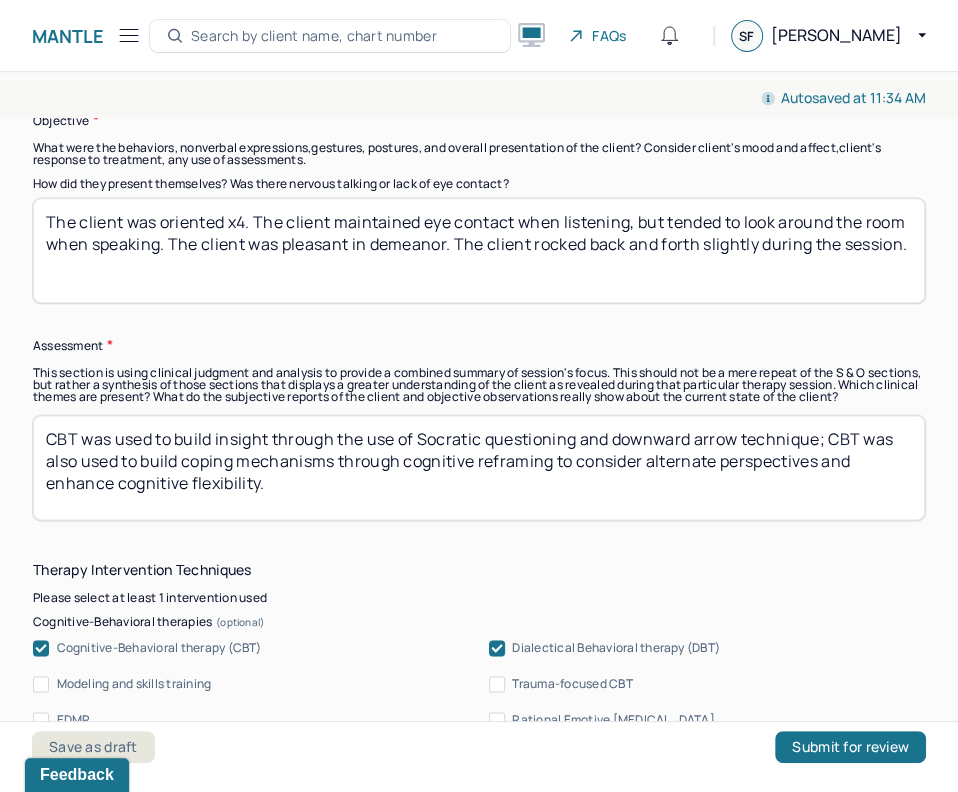 click on "CBT was used to build insight through the use of Socratic questioning and downward arrow technique." at bounding box center [479, 467] 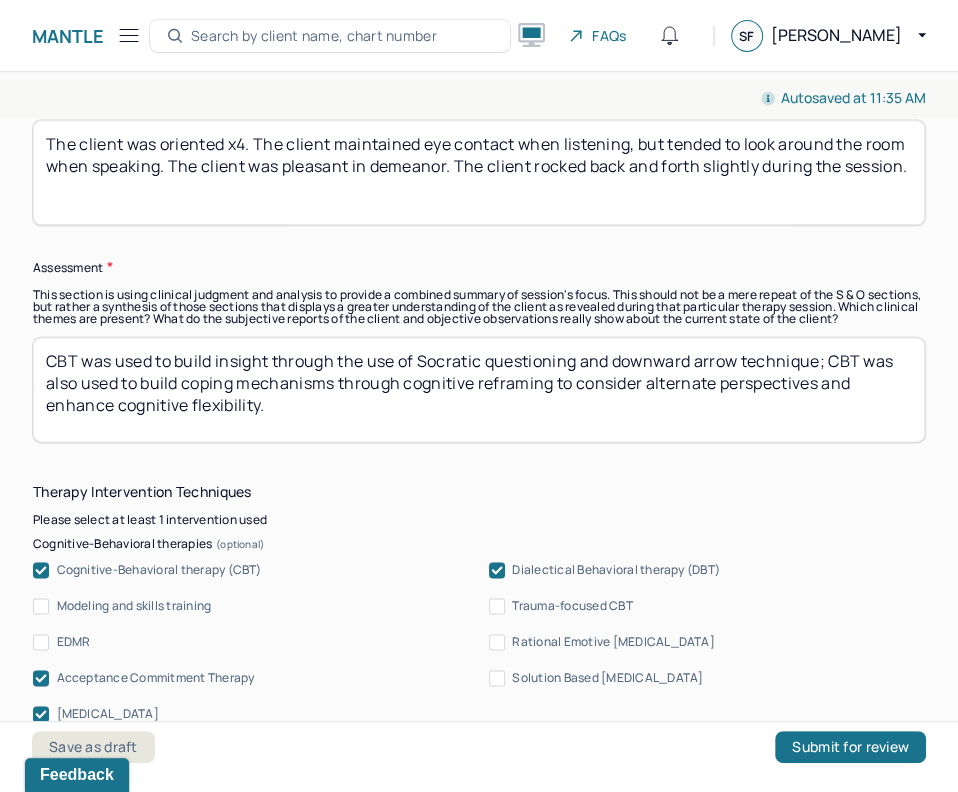 click on "CBT was used to build insight through the use of Socratic questioning and downward arrow technique; CBT was also used to build coping mechanisms through cognitive reframing to consider alternate perspectives and enhance cognitive flexibility." at bounding box center [479, 389] 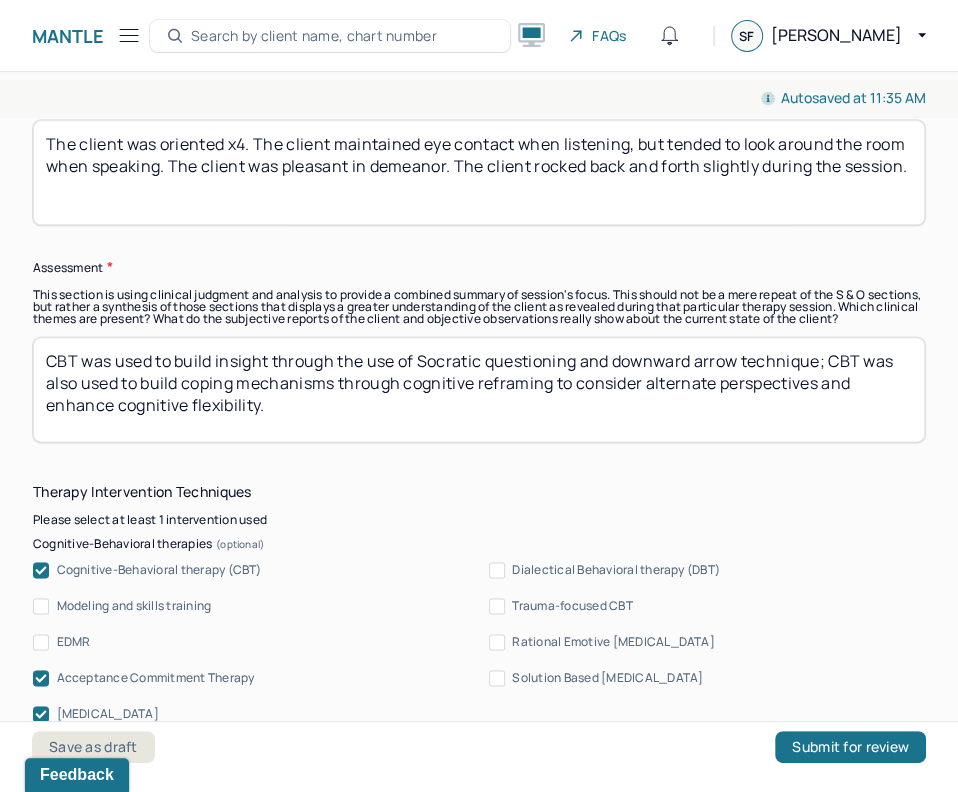 scroll, scrollTop: 1546, scrollLeft: 0, axis: vertical 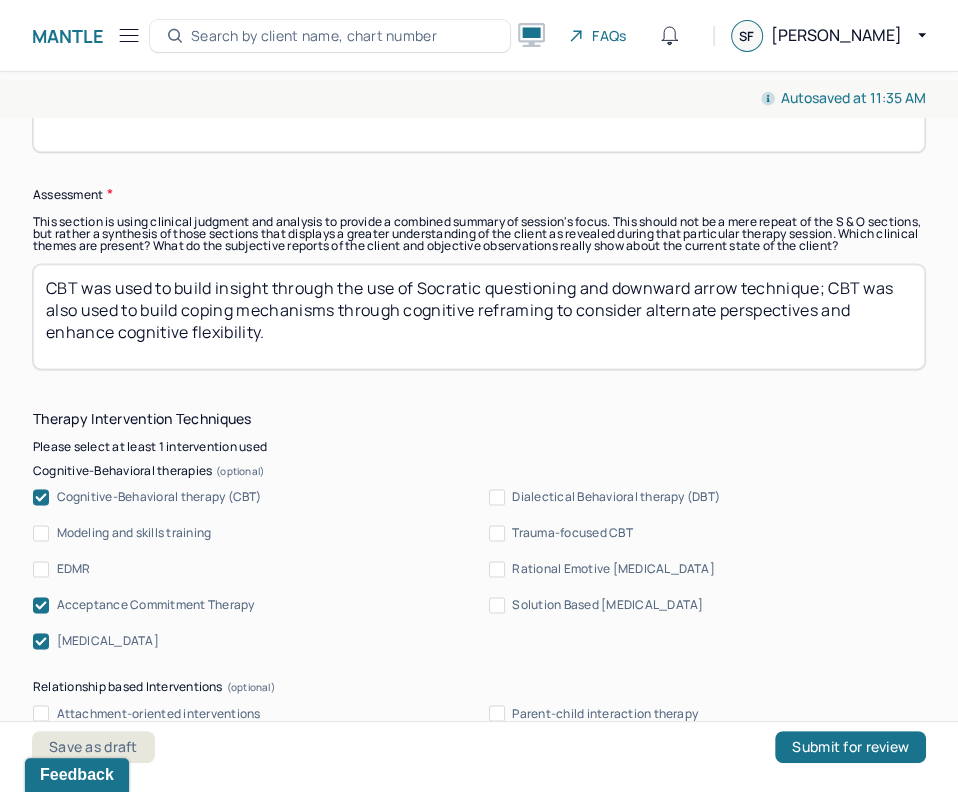 click on "Acceptance Commitment Therapy" at bounding box center (156, 605) 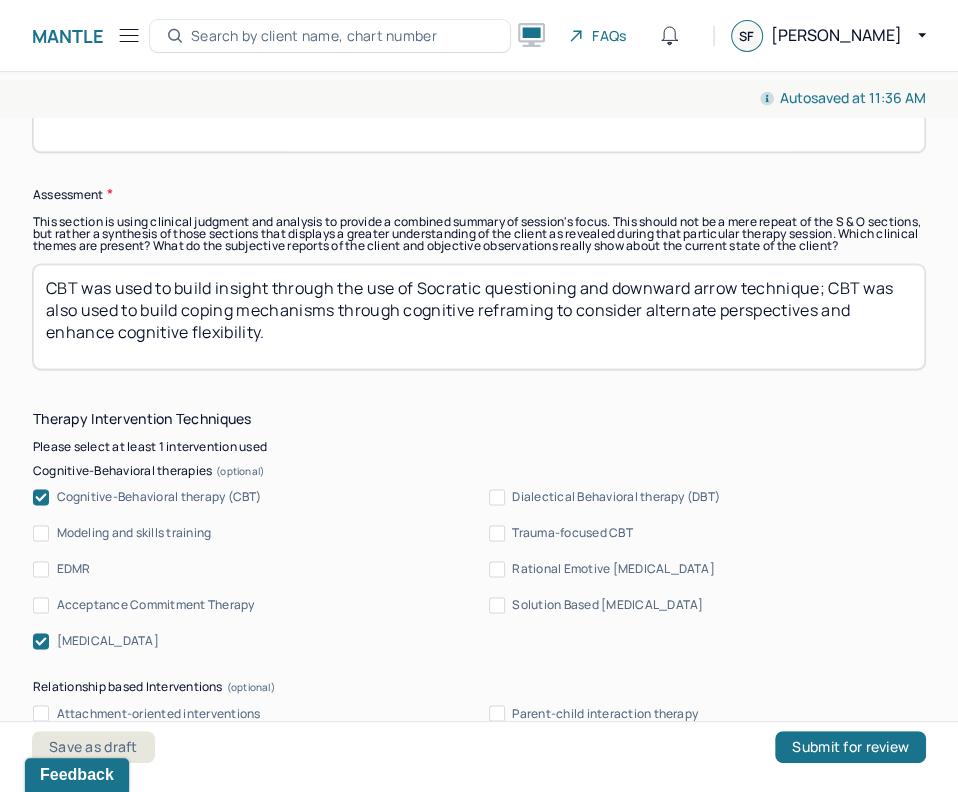 click on "[MEDICAL_DATA]" at bounding box center (108, 641) 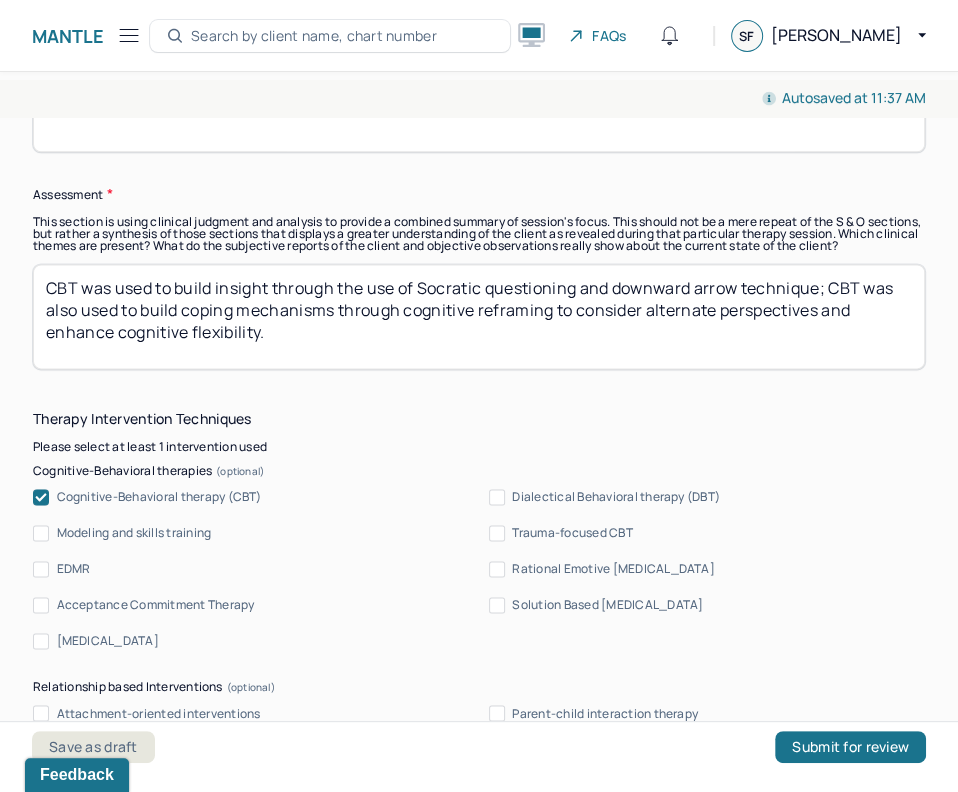 click on "CBT was used to build insight through the use of Socratic questioning and downward arrow technique; CBT was also used to build coping mechanisms through cognitive reframing to consider alternate perspectives and enhance cognitive flexibility." at bounding box center [479, 316] 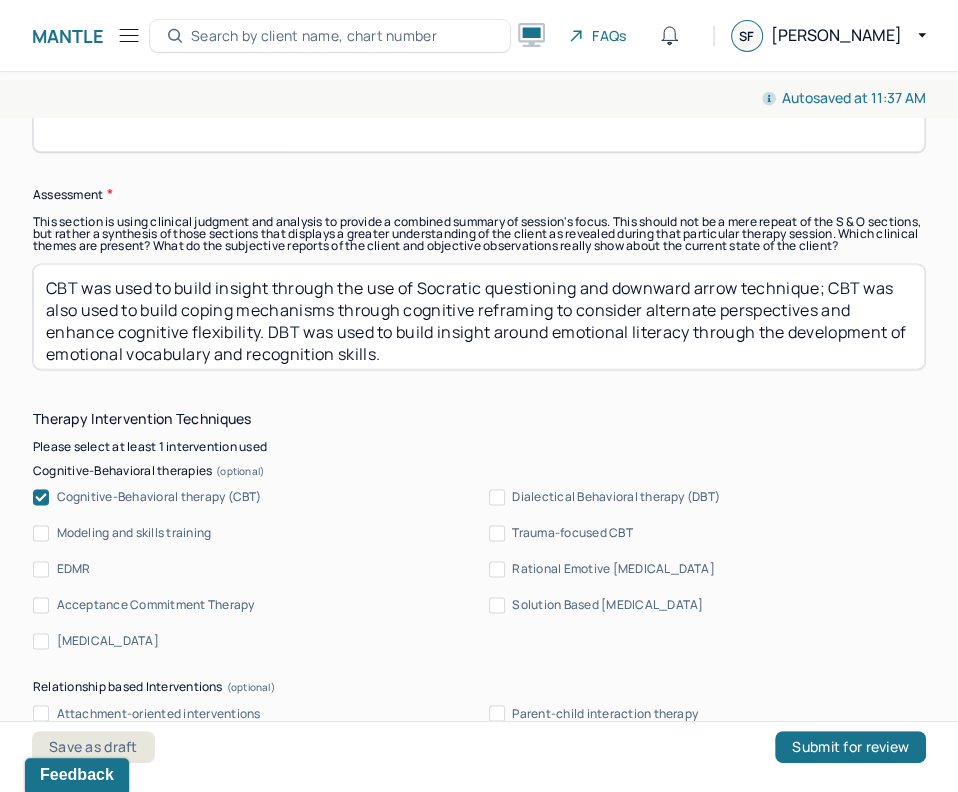 type on "CBT was used to build insight through the use of Socratic questioning and downward arrow technique; CBT was also used to build coping mechanisms through cognitive reframing to consider alternate perspectives and enhance cognitive flexibility. DBT was used to build insight around emotional literacy through the development of emotional vocabulary and recognition skills." 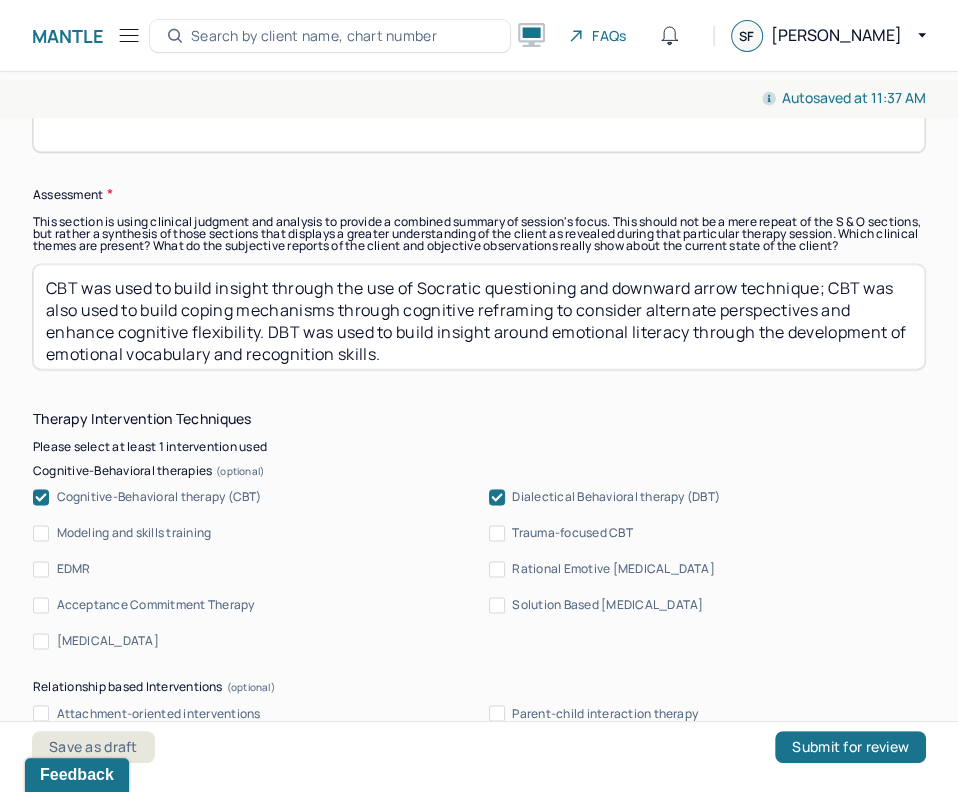 scroll, scrollTop: 1882, scrollLeft: 0, axis: vertical 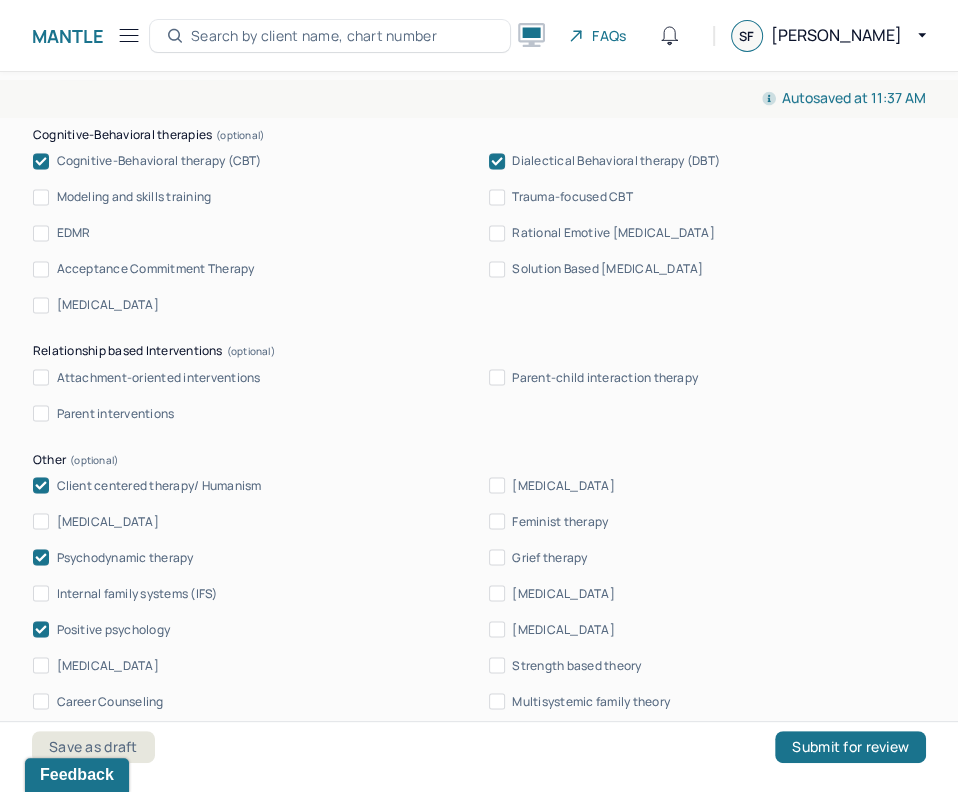 click on "Positive psychology" at bounding box center [114, 629] 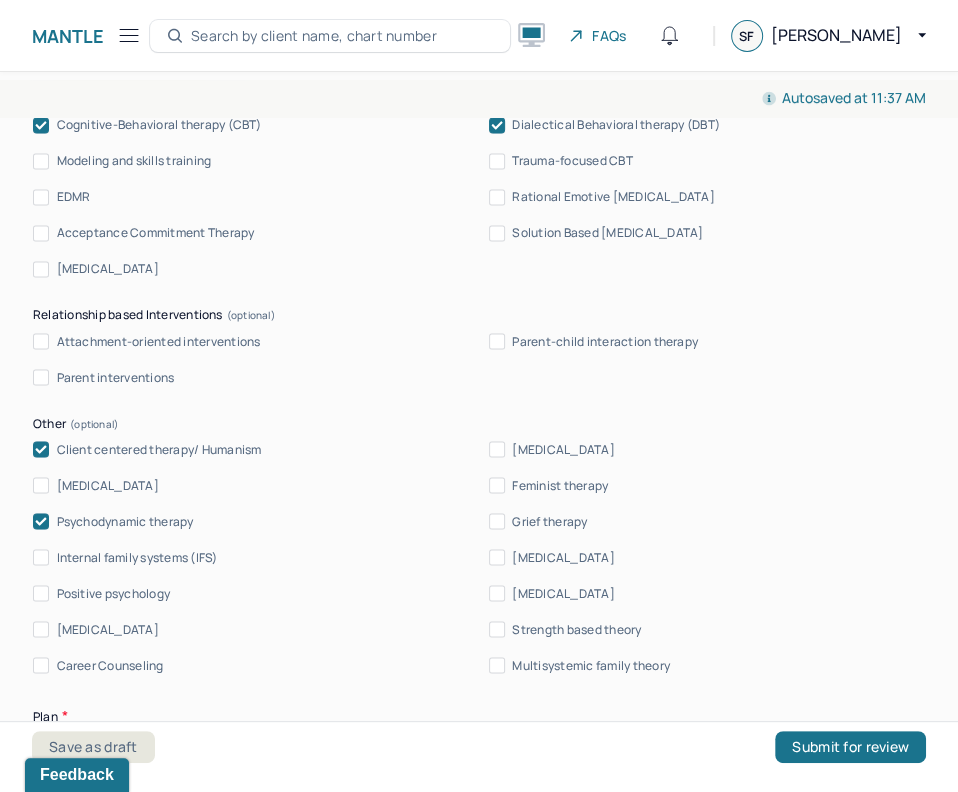 scroll, scrollTop: 1921, scrollLeft: 0, axis: vertical 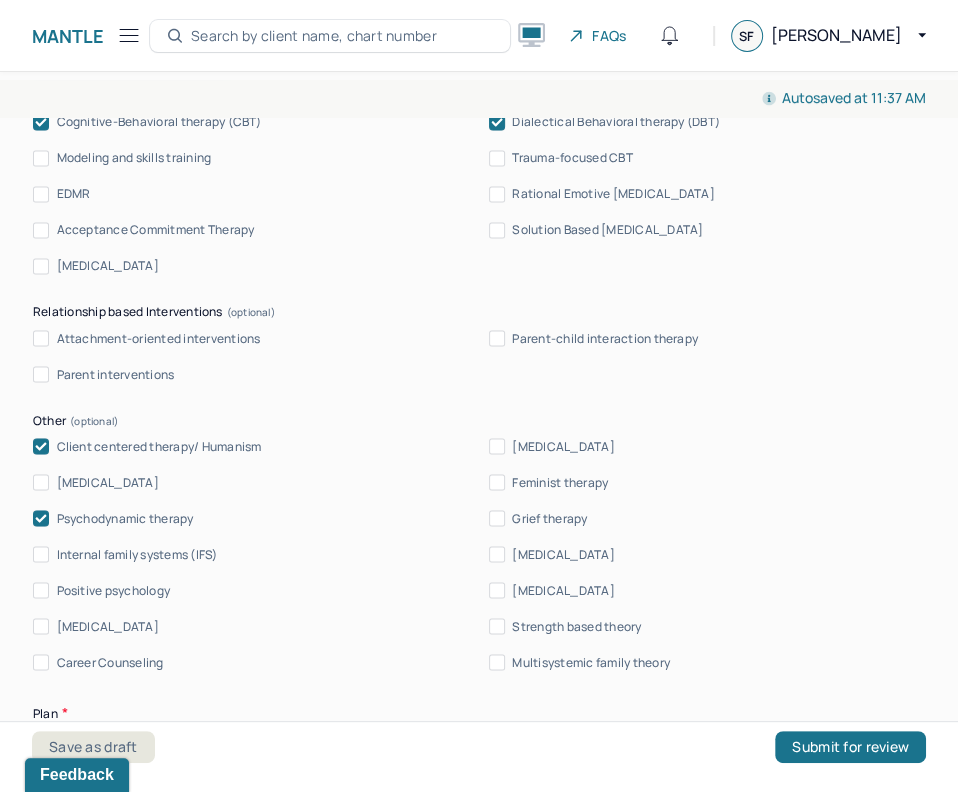 click on "Strength based theory" at bounding box center (576, 626) 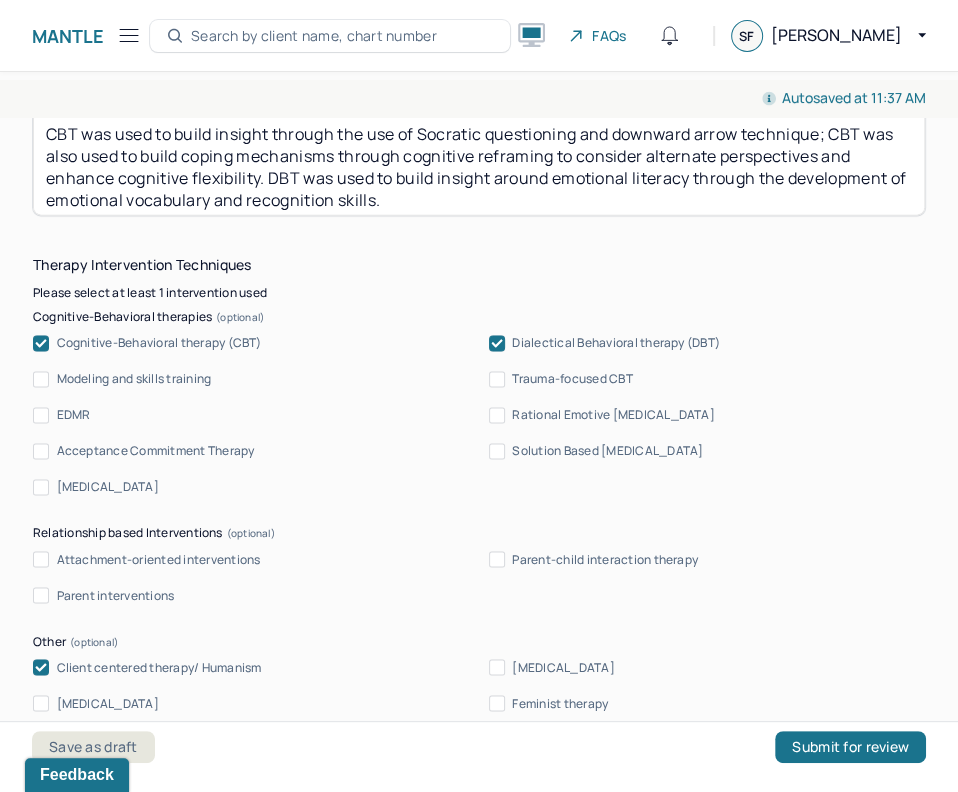 scroll, scrollTop: 1686, scrollLeft: 0, axis: vertical 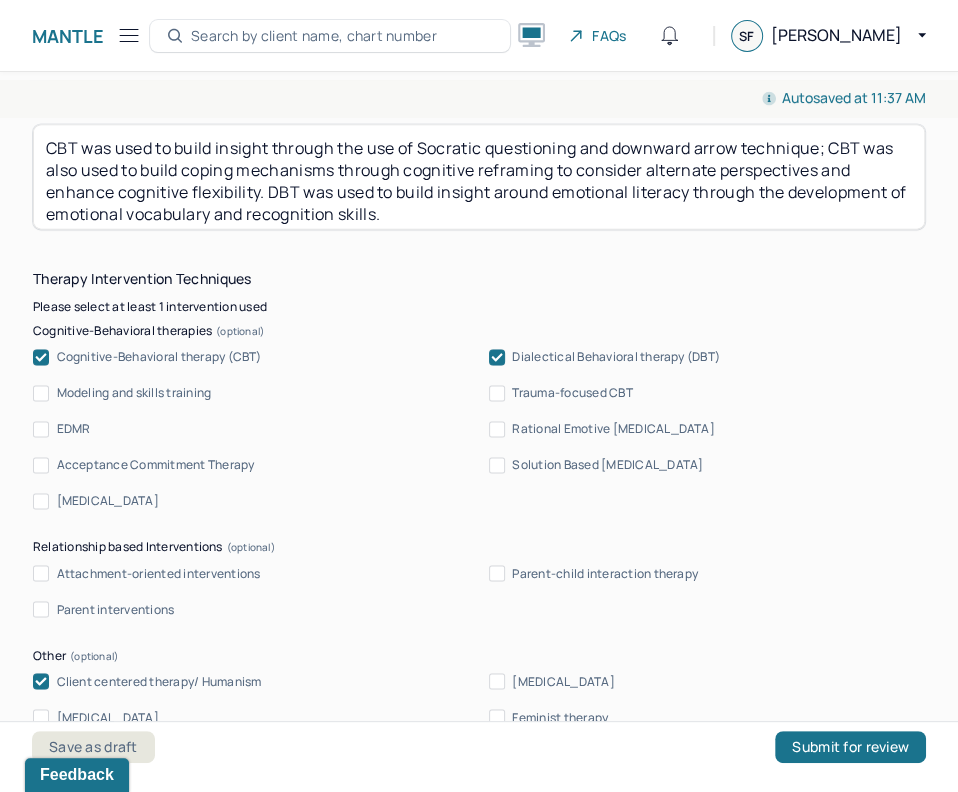 click on "CBT was used to build insight through the use of Socratic questioning and downward arrow technique; CBT was also used to build coping mechanisms through cognitive reframing to consider alternate perspectives and enhance cognitive flexibility. DBT was used to build insight around emotional literacy through the development of emotional vocabulary and recognition skills." at bounding box center (479, 176) 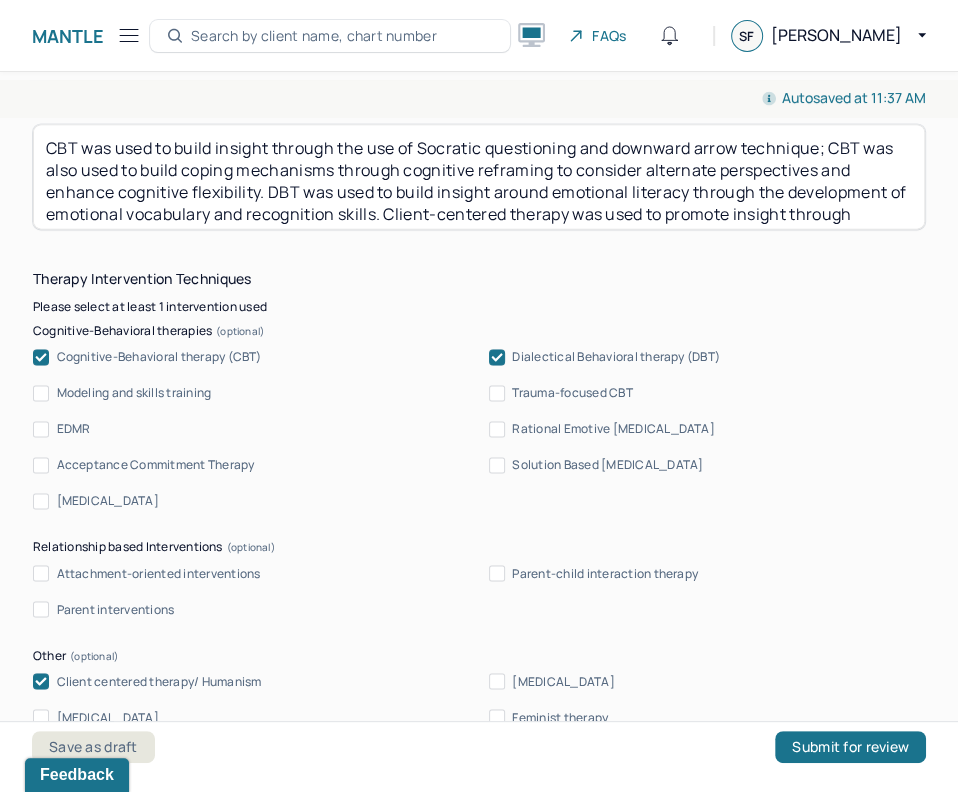 scroll, scrollTop: 19, scrollLeft: 0, axis: vertical 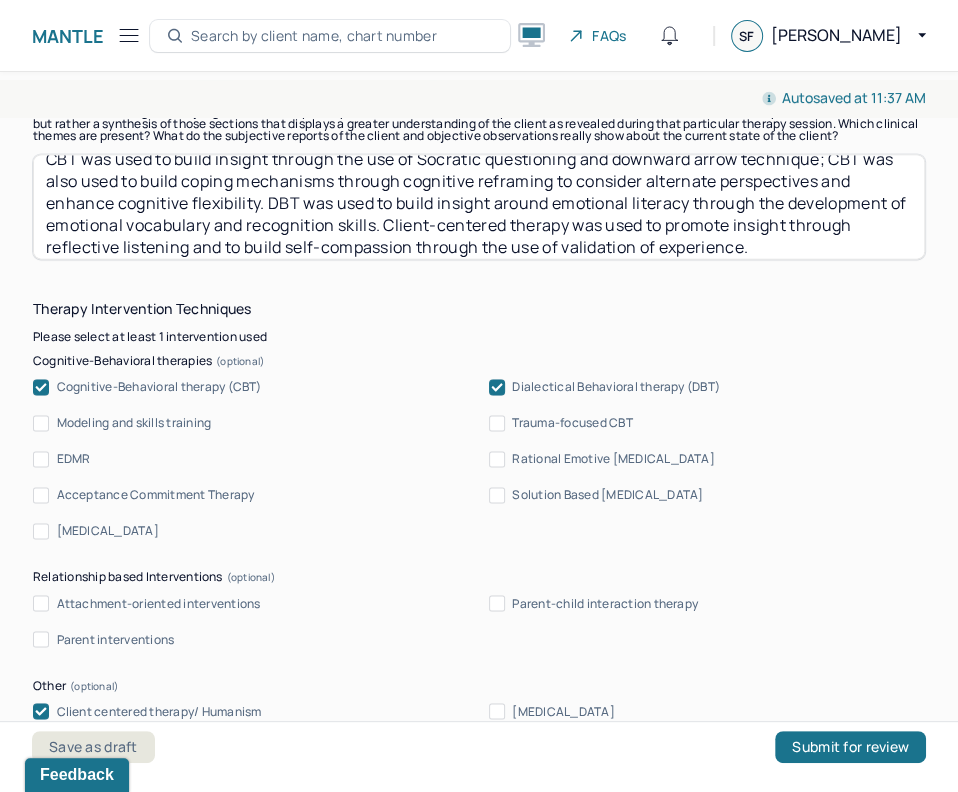 paste on "Psychodynamic therapy was used to promote insight through linking" 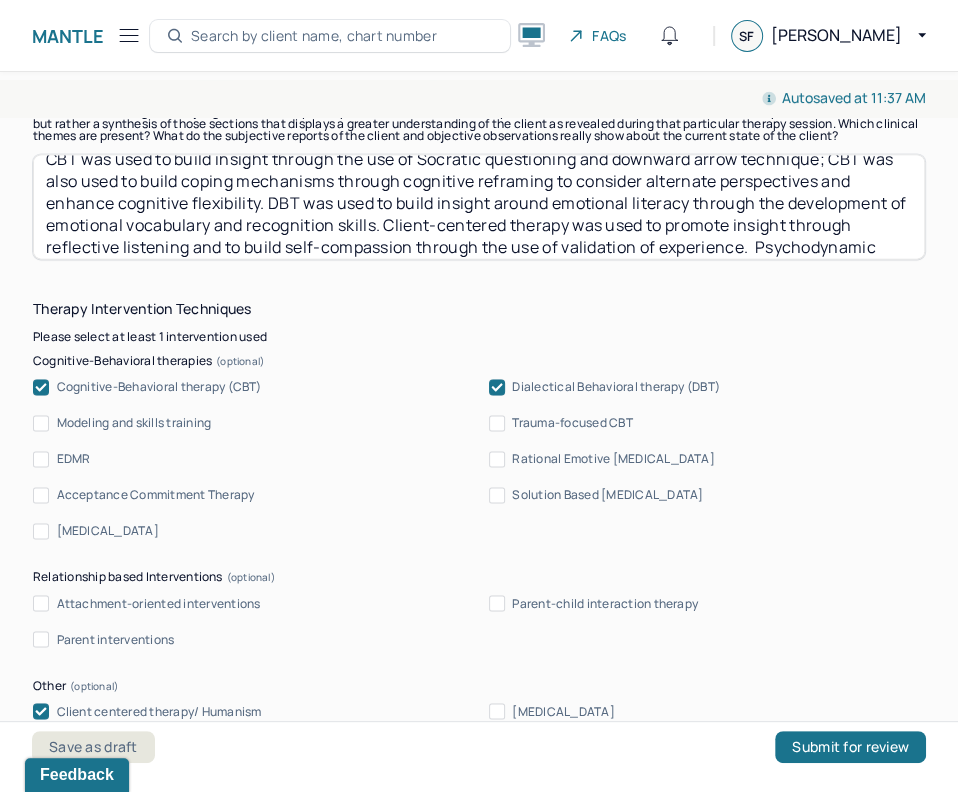 scroll, scrollTop: 41, scrollLeft: 0, axis: vertical 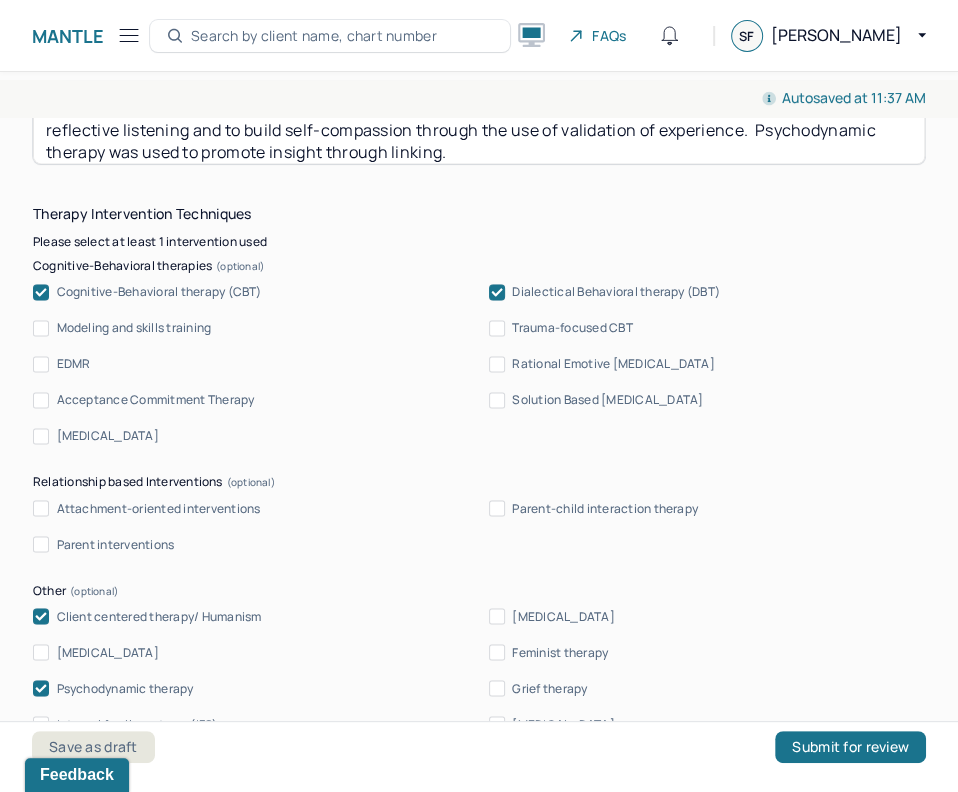 paste on "Strength based therapy was used to build self-compassion through the highlighting of positive traits," 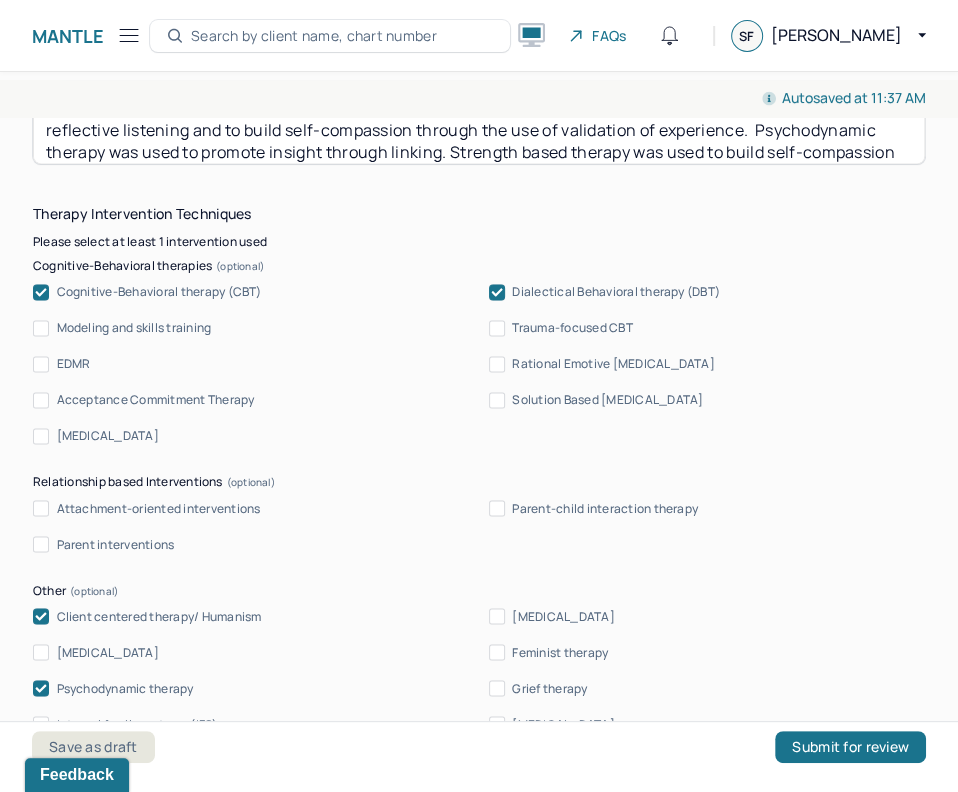 scroll, scrollTop: 63, scrollLeft: 0, axis: vertical 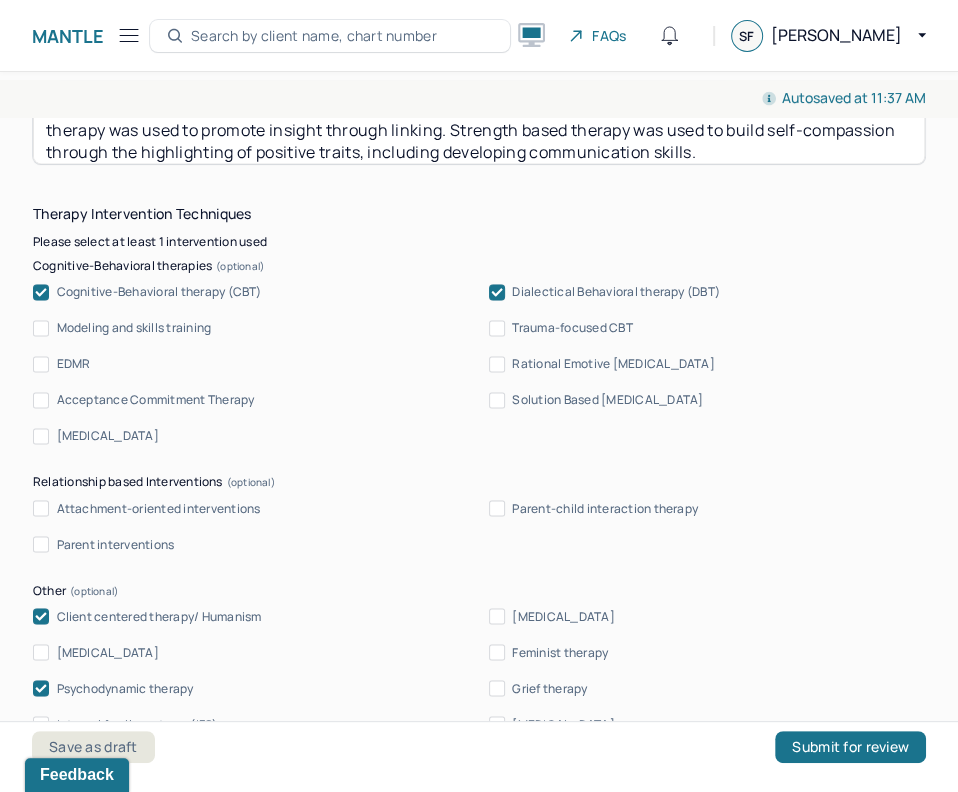click on "CBT was used to build insight through the use of Socratic questioning and downward arrow technique; CBT was also used to build coping mechanisms through cognitive reframing to consider alternate perspectives and enhance cognitive flexibility. DBT was used to build insight around emotional literacy through the development of emotional vocabulary and recognition skills. Client-centered therapy was used to promote insight through reflective listening and to build self-compassion through the use of validation of experience.  Psychodynamic therapy was used to promote insight through linking." at bounding box center (479, 111) 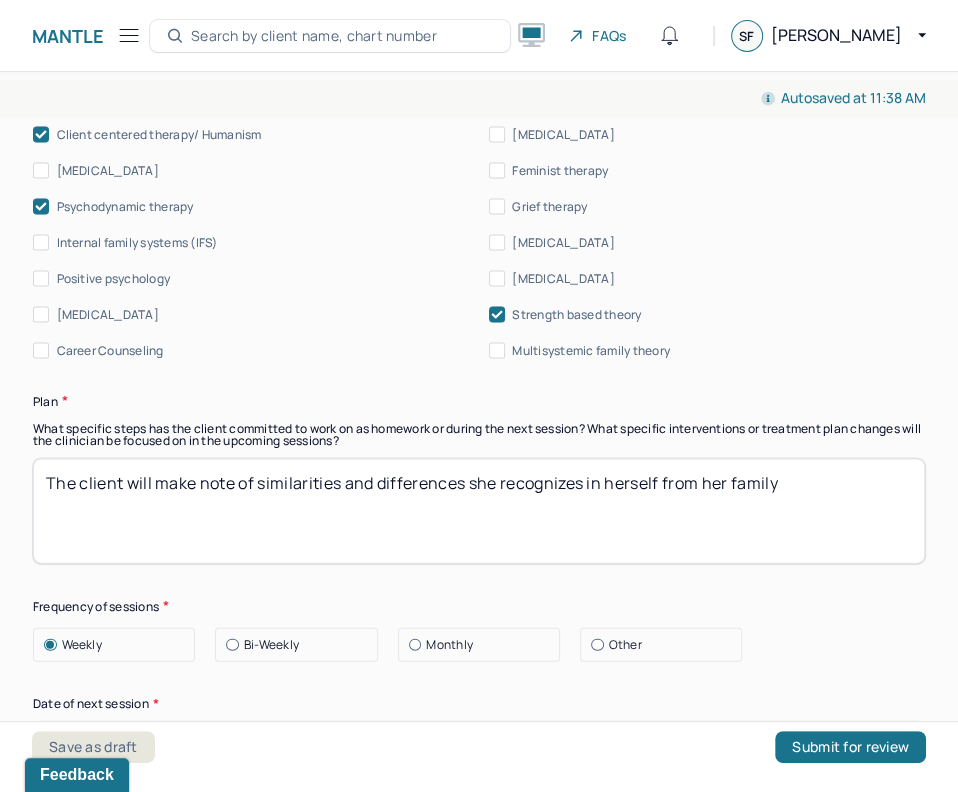 scroll, scrollTop: 2471, scrollLeft: 0, axis: vertical 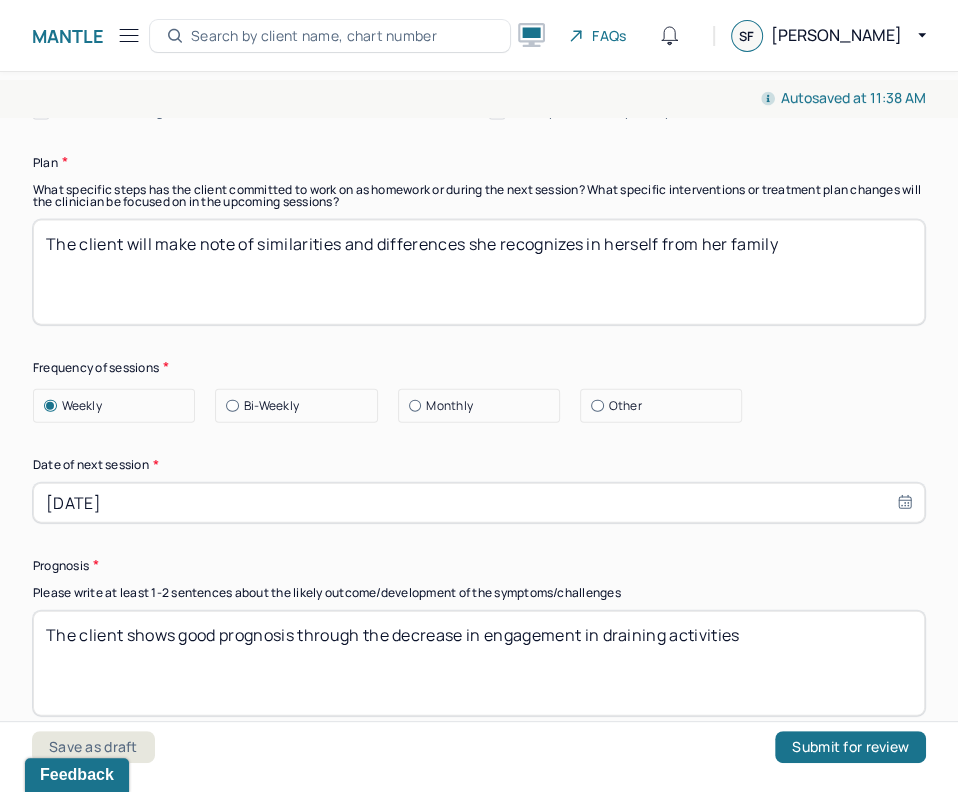 type on "CBT was used to build insight through the use of Socratic questioning and downward arrow technique; CBT was also used to build coping mechanisms through cognitive reframing to consider alternate perspectives and enhance cognitive flexibility. DBT was used to build insight around emotional literacy through the development of emotional vocabulary and recognition skills. Client-centered therapy was used to promote insight through reflective listening and to build self-compassion through the use of validation of experience.  Psychodynamic therapy was used to promote insight through linking. Strength based therapy was used to build self-compassion through the highlighting of positive traits, including developing of communication skills." 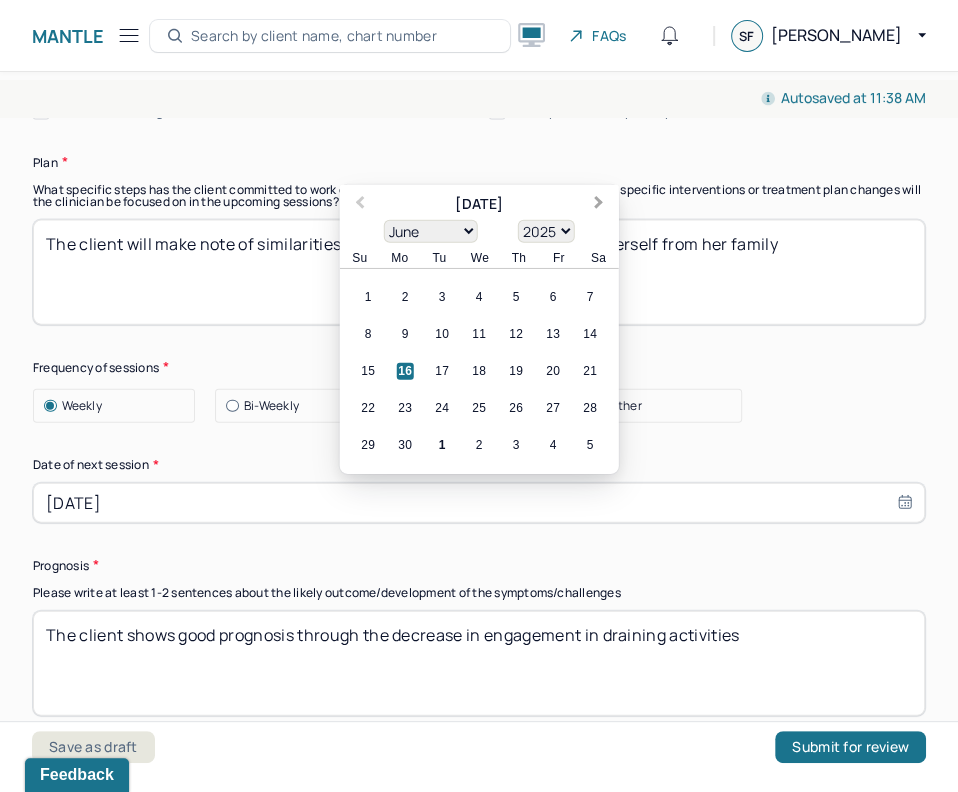 click on "Next Month" at bounding box center (601, 206) 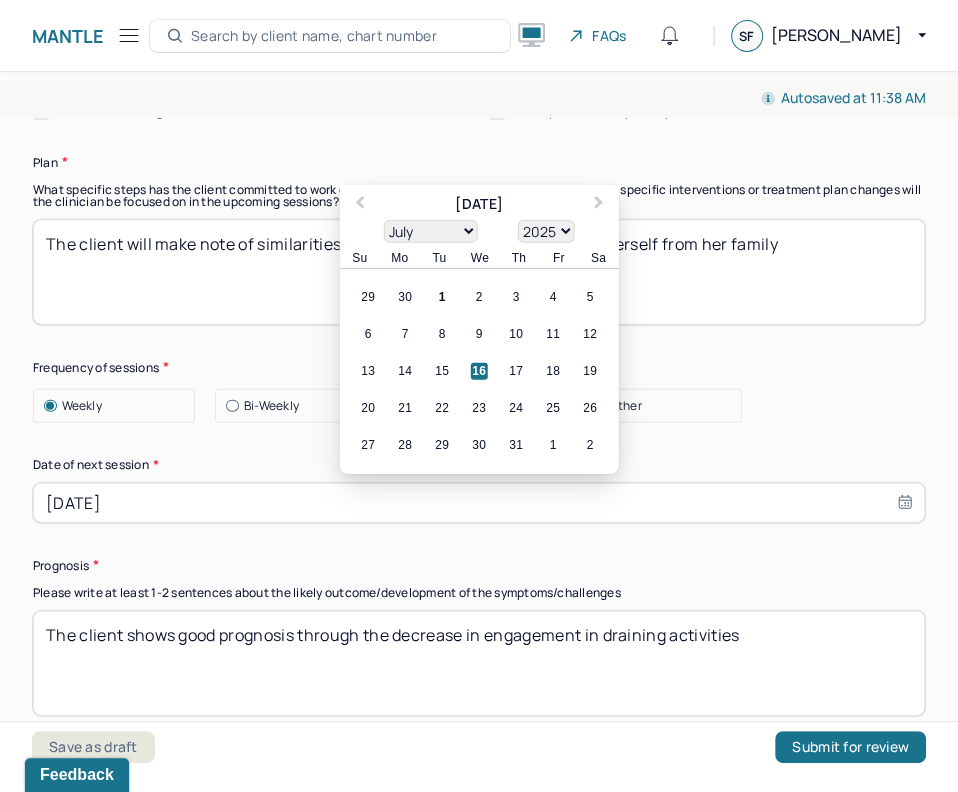 click on "6 7 8 9 10 11 12" at bounding box center [479, 334] 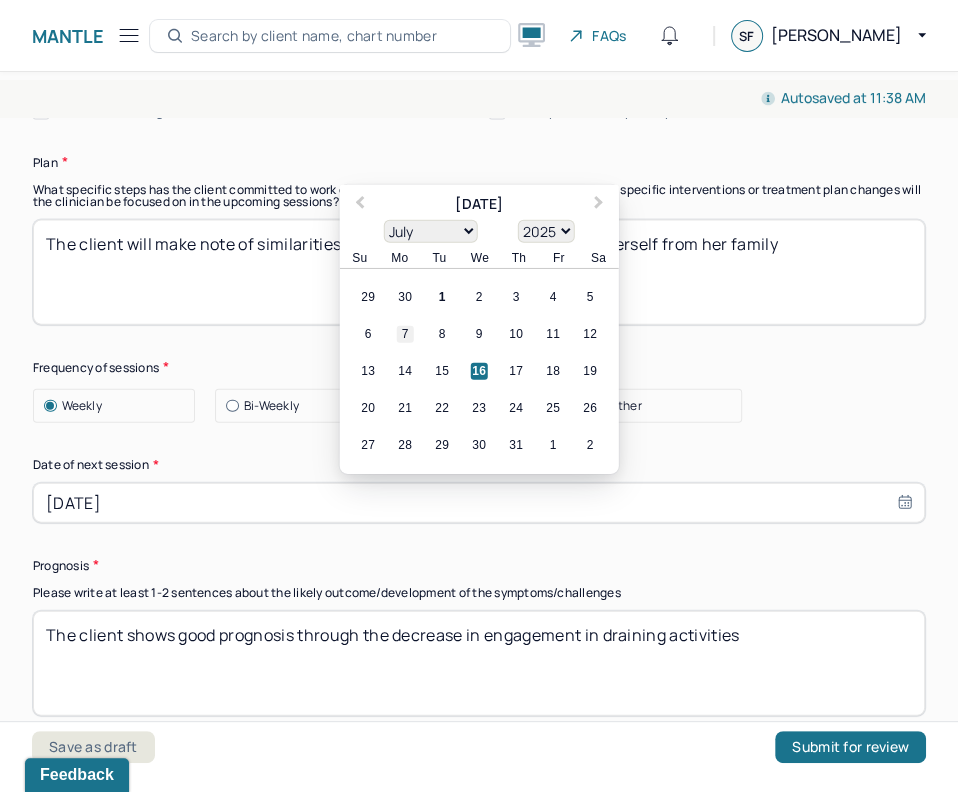 click on "7" at bounding box center (405, 334) 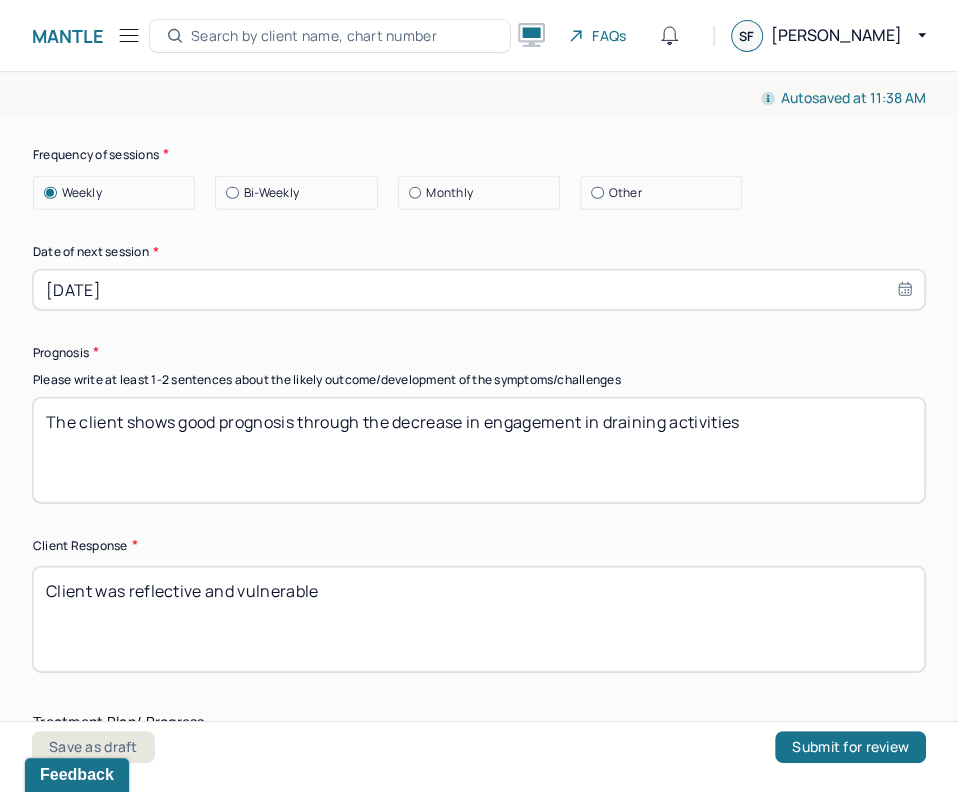 scroll, scrollTop: 2723, scrollLeft: 0, axis: vertical 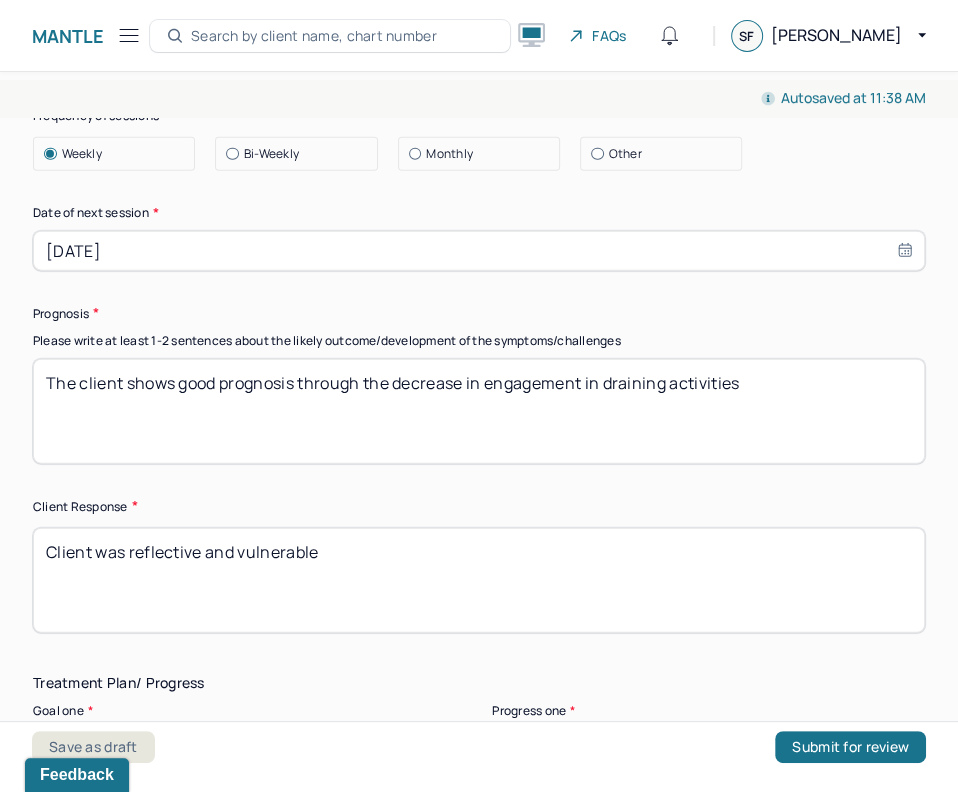 click on "The client shows good prognosis through the decrease in engagement in draining activities" at bounding box center (479, 411) 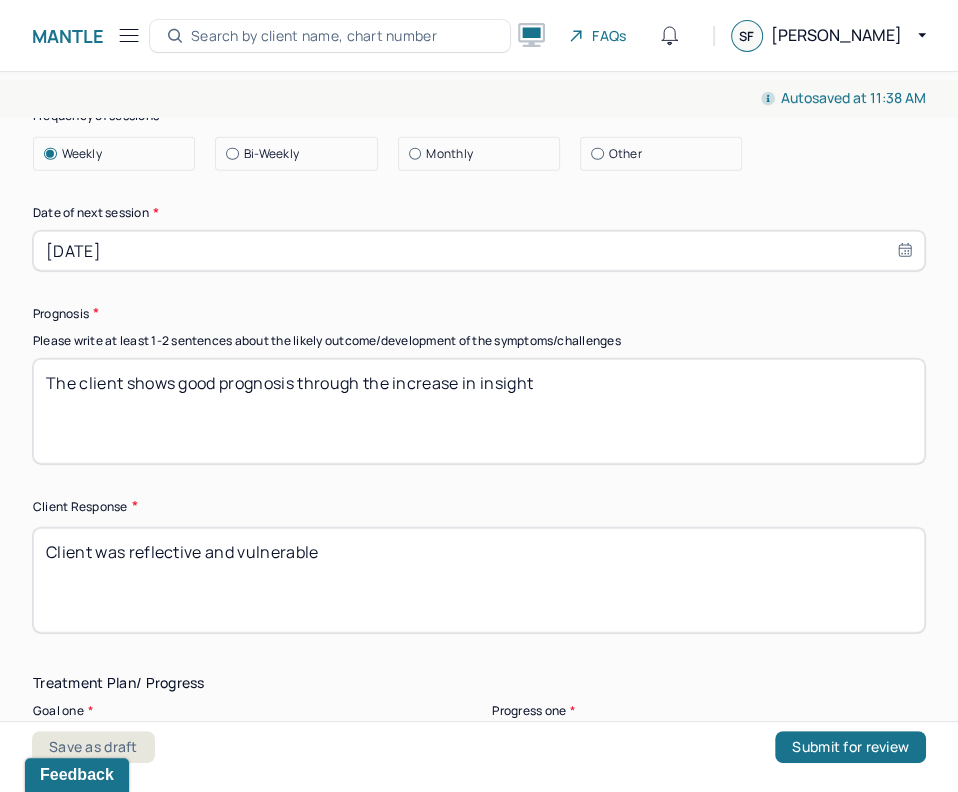 scroll, scrollTop: 2791, scrollLeft: 0, axis: vertical 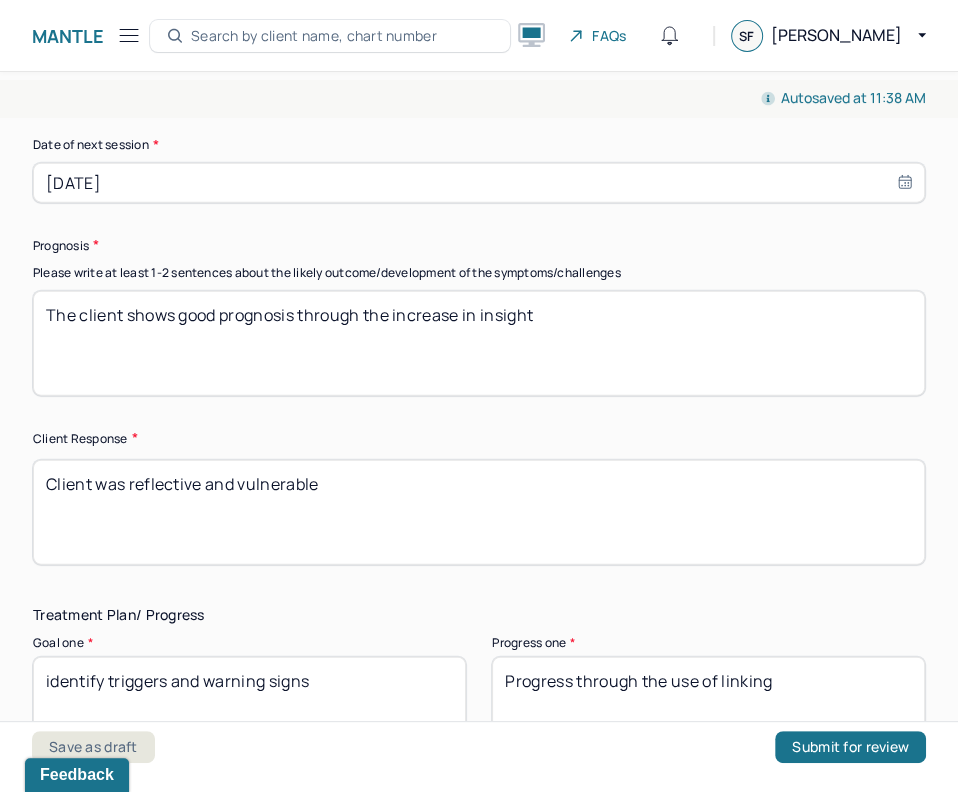 type on "The client shows good prognosis through the increase in insight" 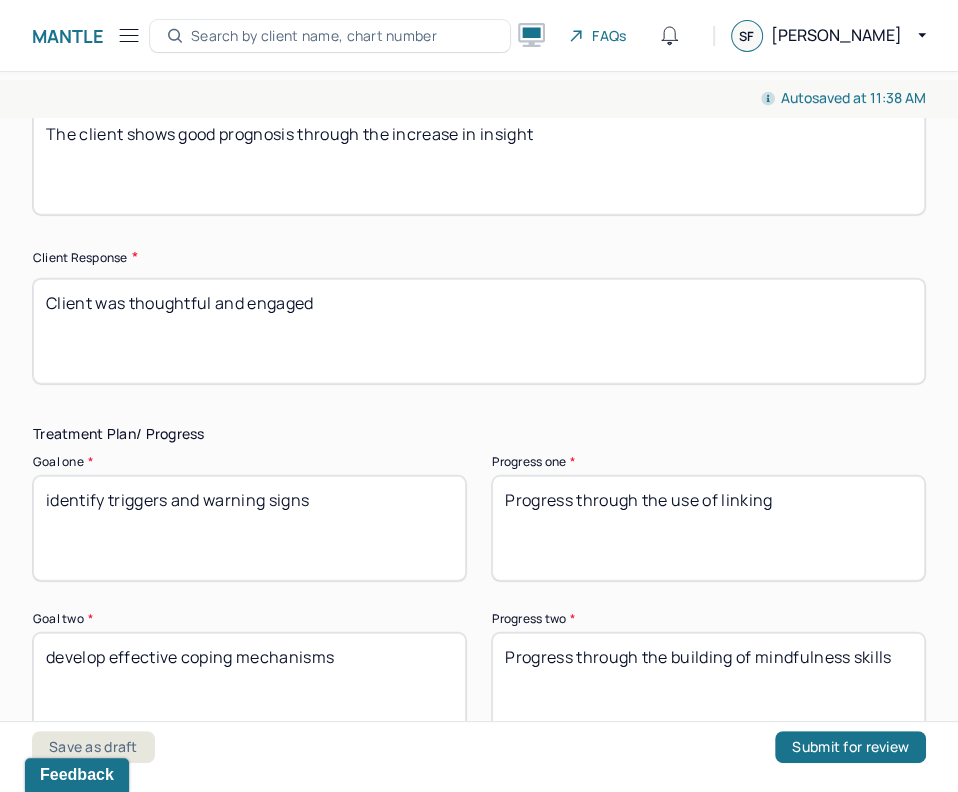 scroll, scrollTop: 3023, scrollLeft: 0, axis: vertical 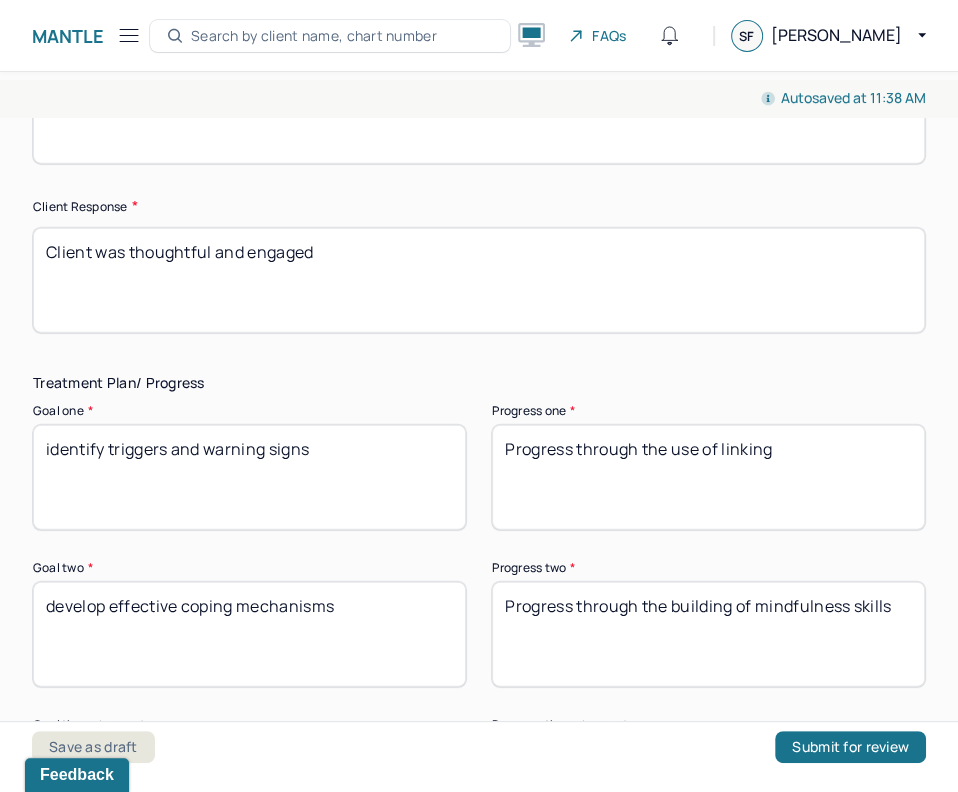type on "Client was thoughtful and engaged" 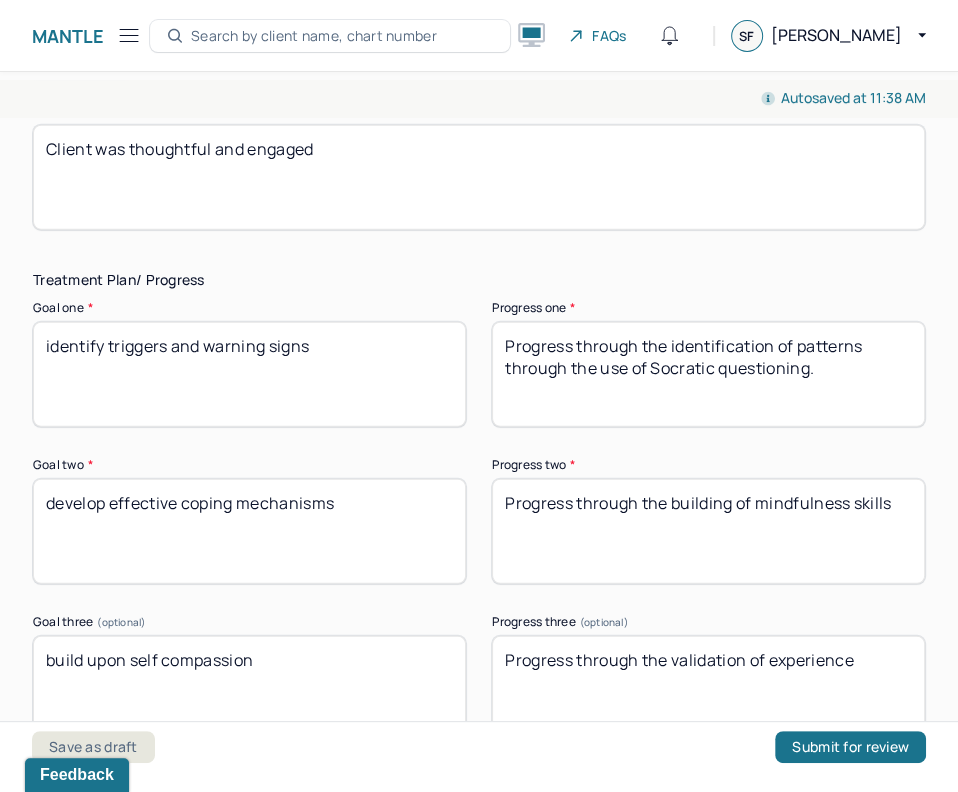 scroll, scrollTop: 3140, scrollLeft: 0, axis: vertical 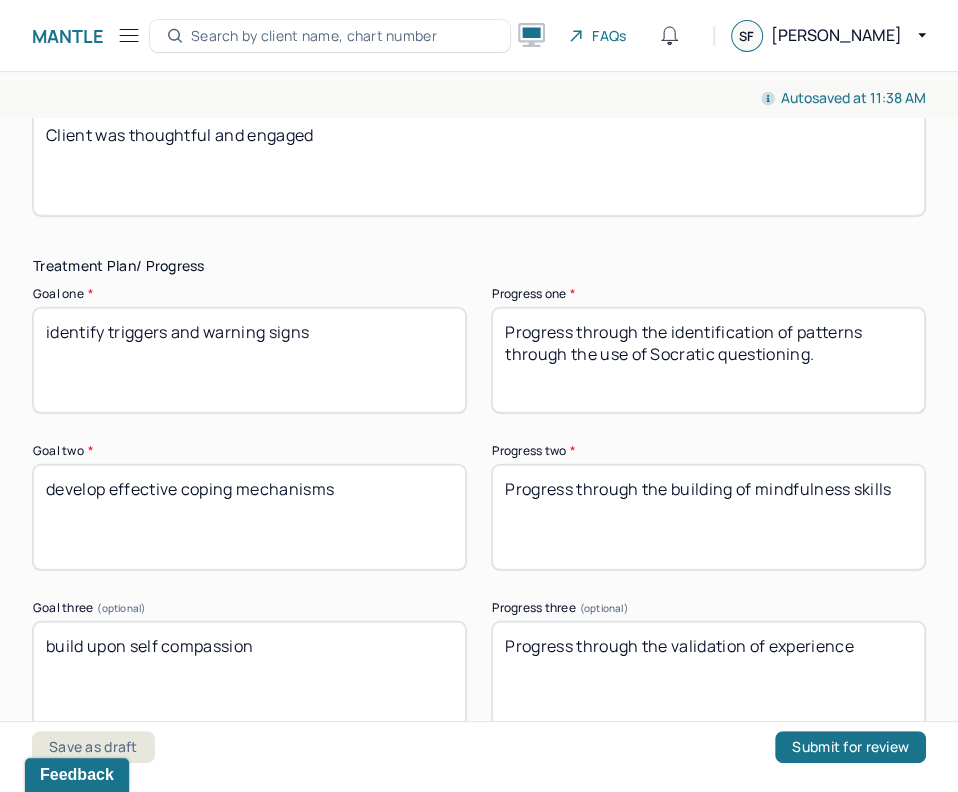 type on "Progress through the identification of patterns through the use of Socratic questioning." 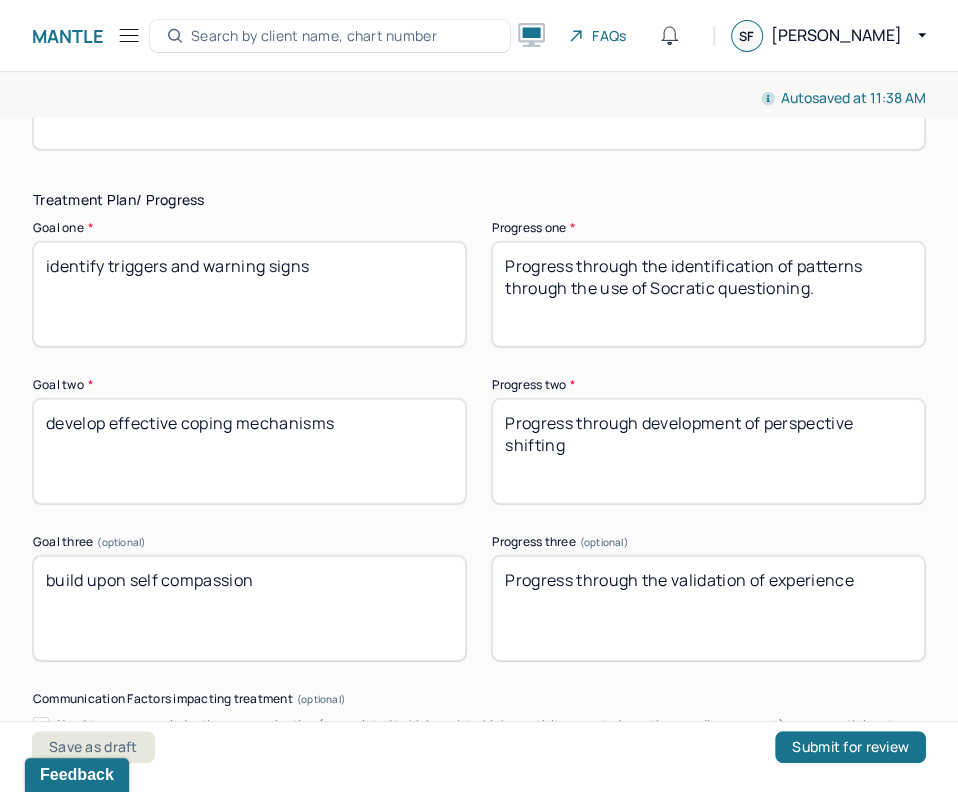 scroll, scrollTop: 3217, scrollLeft: 0, axis: vertical 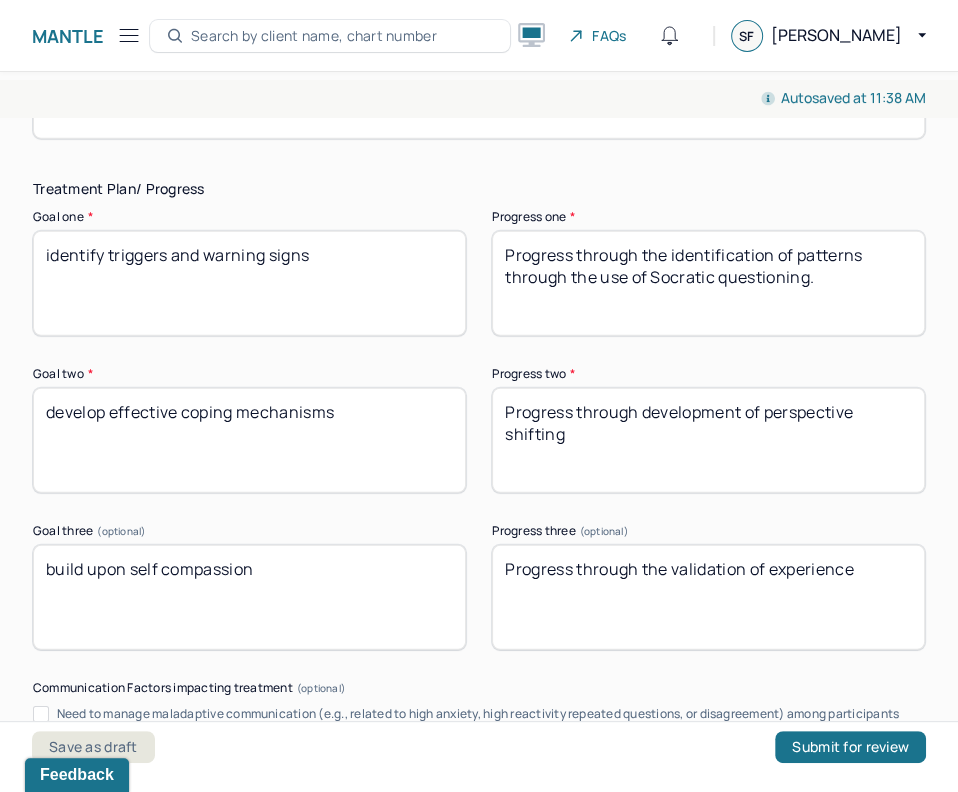 type on "Progress through development of perspective shifting" 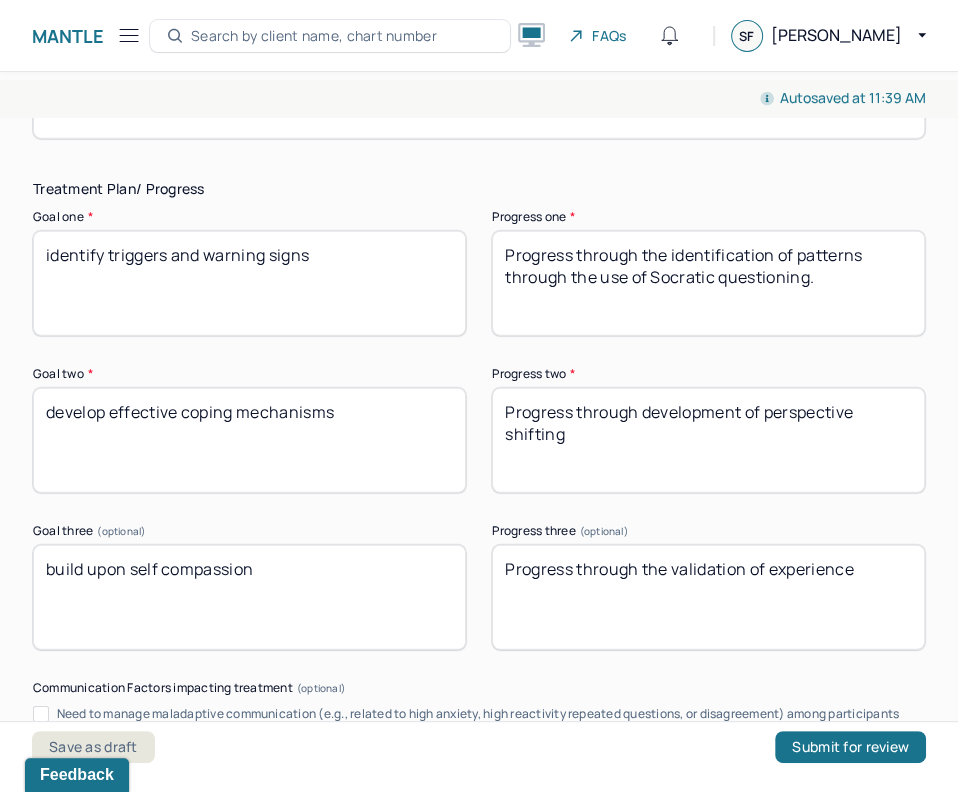 drag, startPoint x: 878, startPoint y: 581, endPoint x: 644, endPoint y: 576, distance: 234.0534 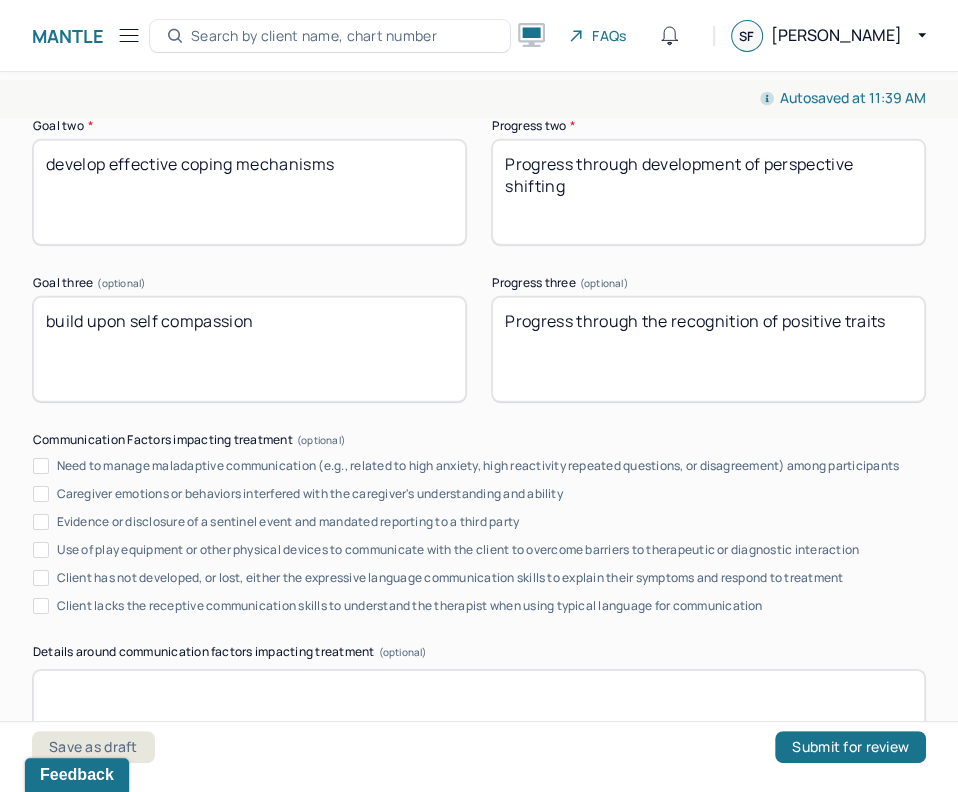 scroll, scrollTop: 3687, scrollLeft: 0, axis: vertical 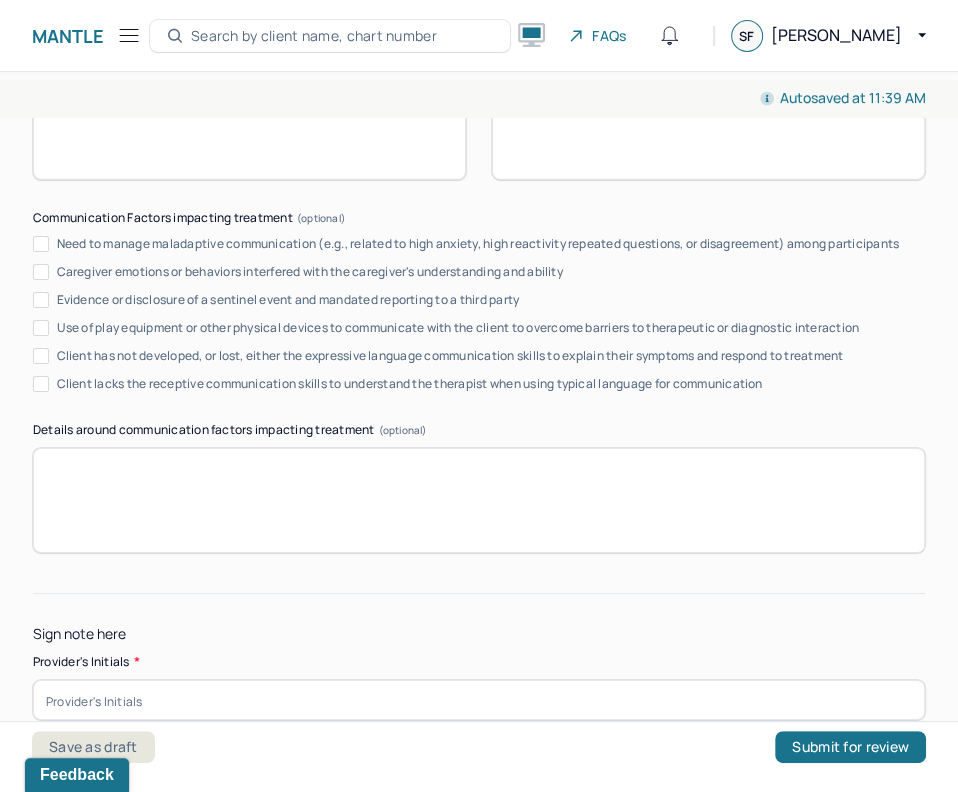 type on "Progress through the recognition of positive traits" 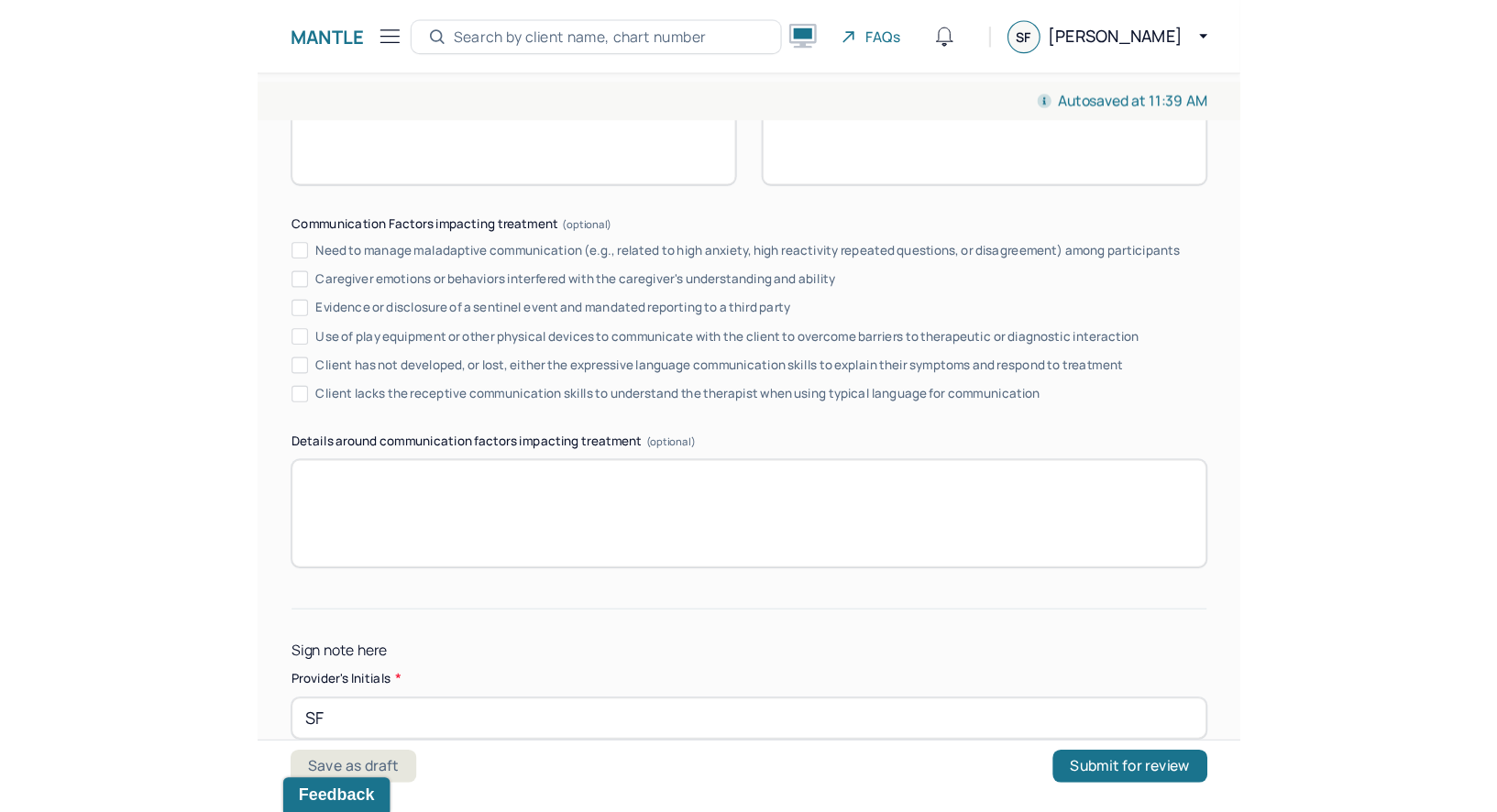 scroll, scrollTop: 3374, scrollLeft: 0, axis: vertical 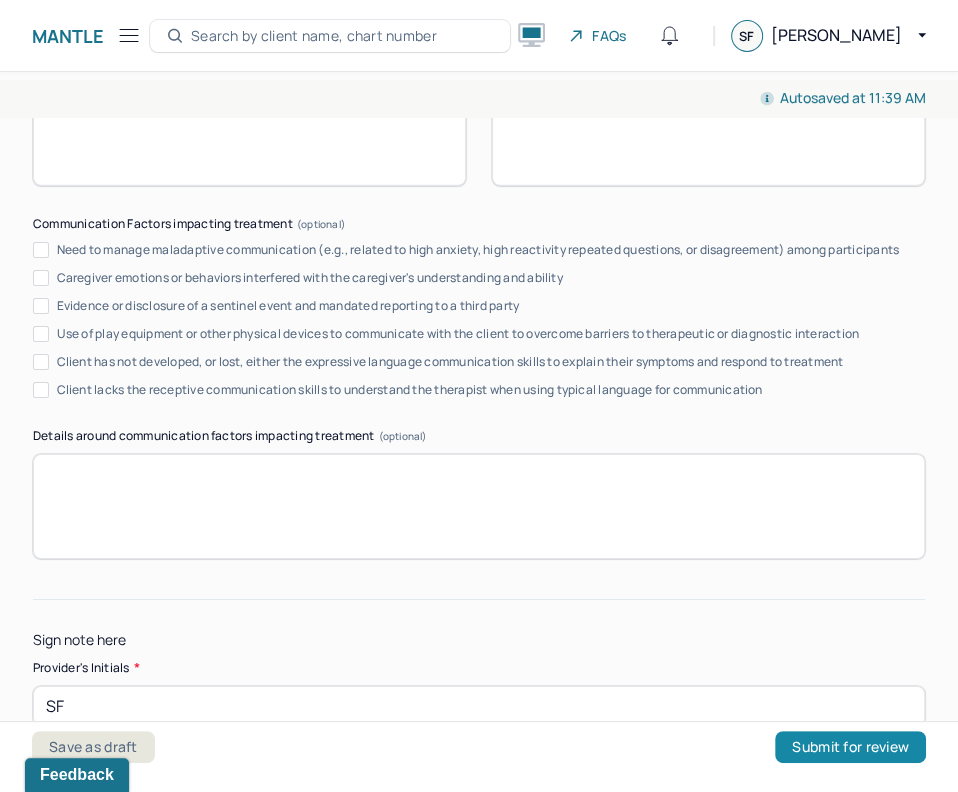 type on "SF" 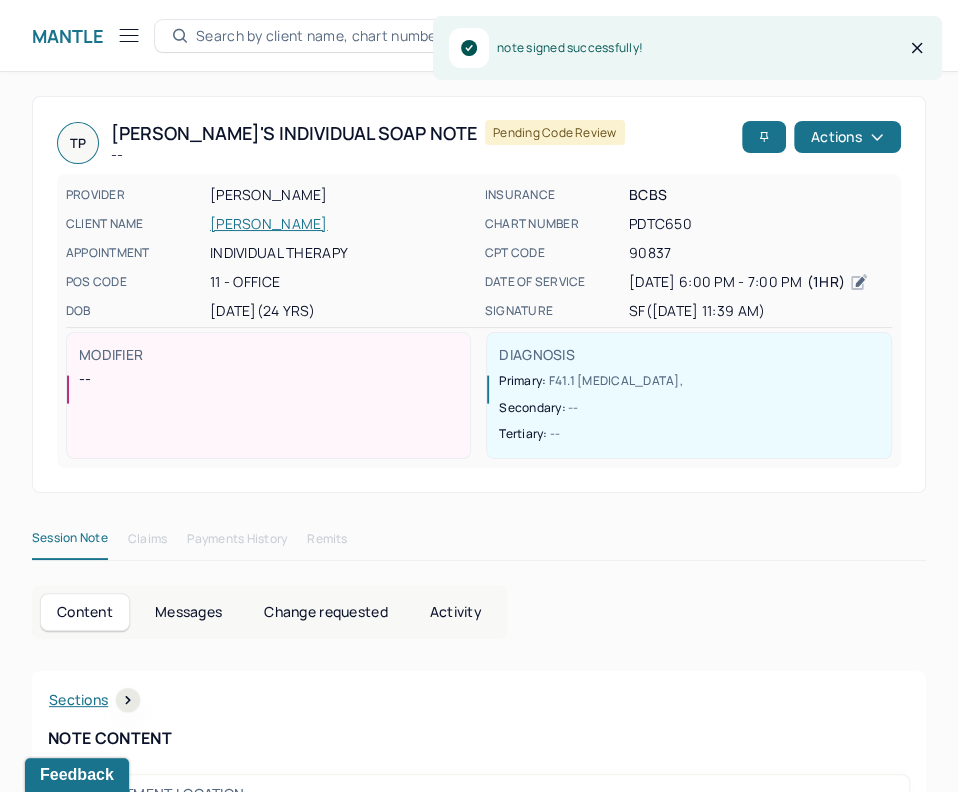 click on "Mantle" at bounding box center [87, 35] 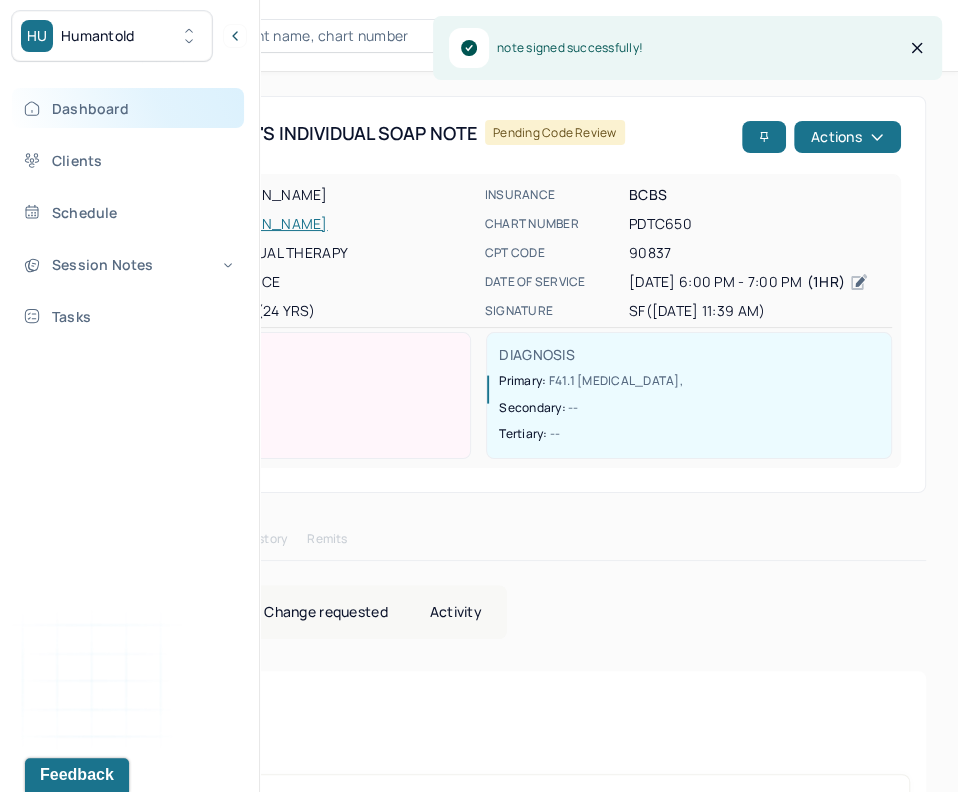 click on "Dashboard" at bounding box center [128, 108] 